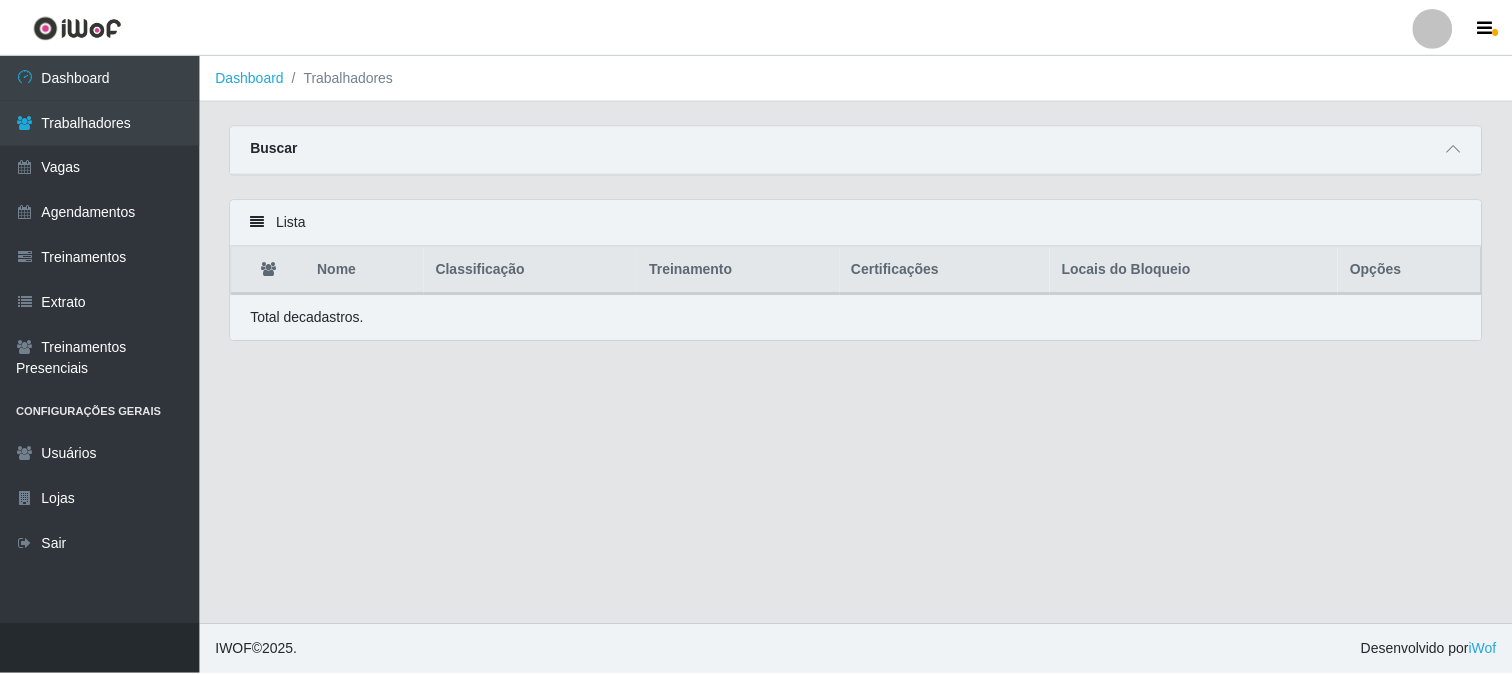 scroll, scrollTop: 0, scrollLeft: 0, axis: both 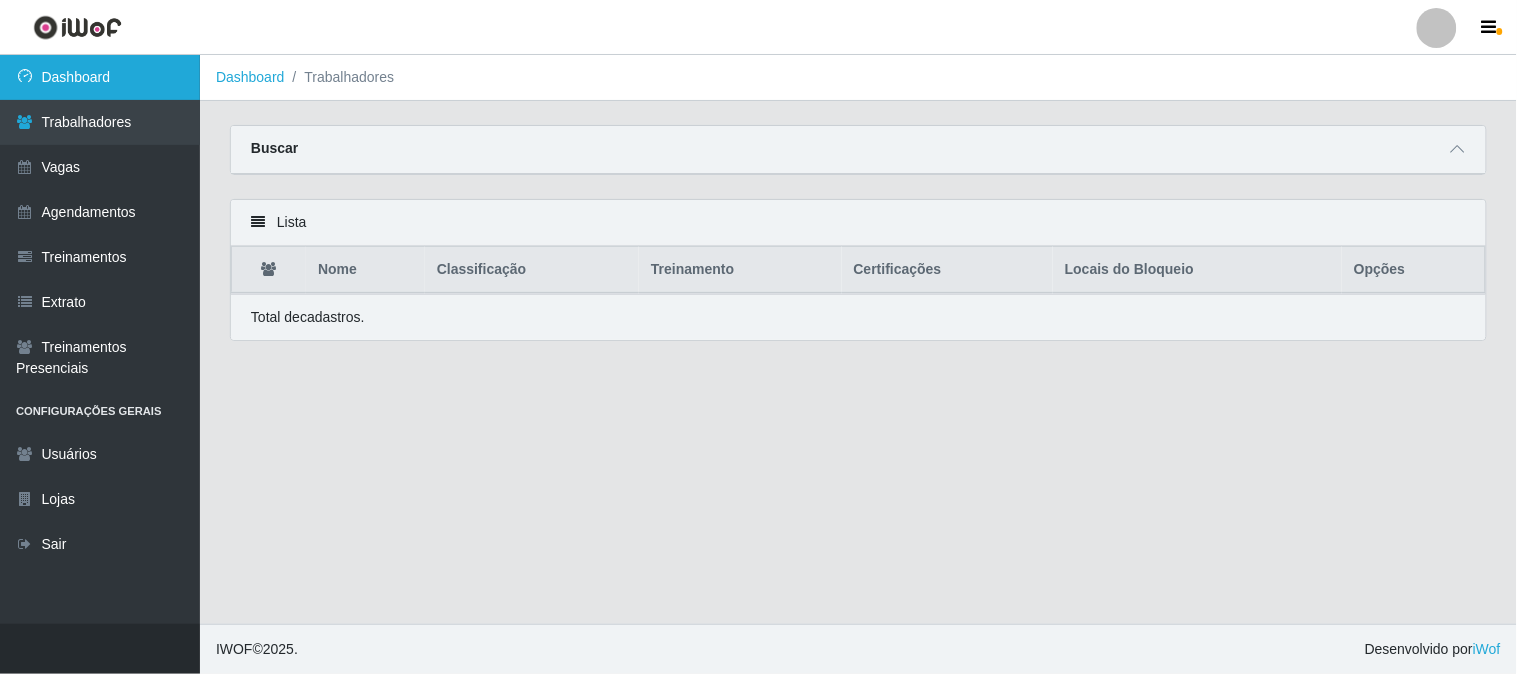 click on "Dashboard" at bounding box center (100, 77) 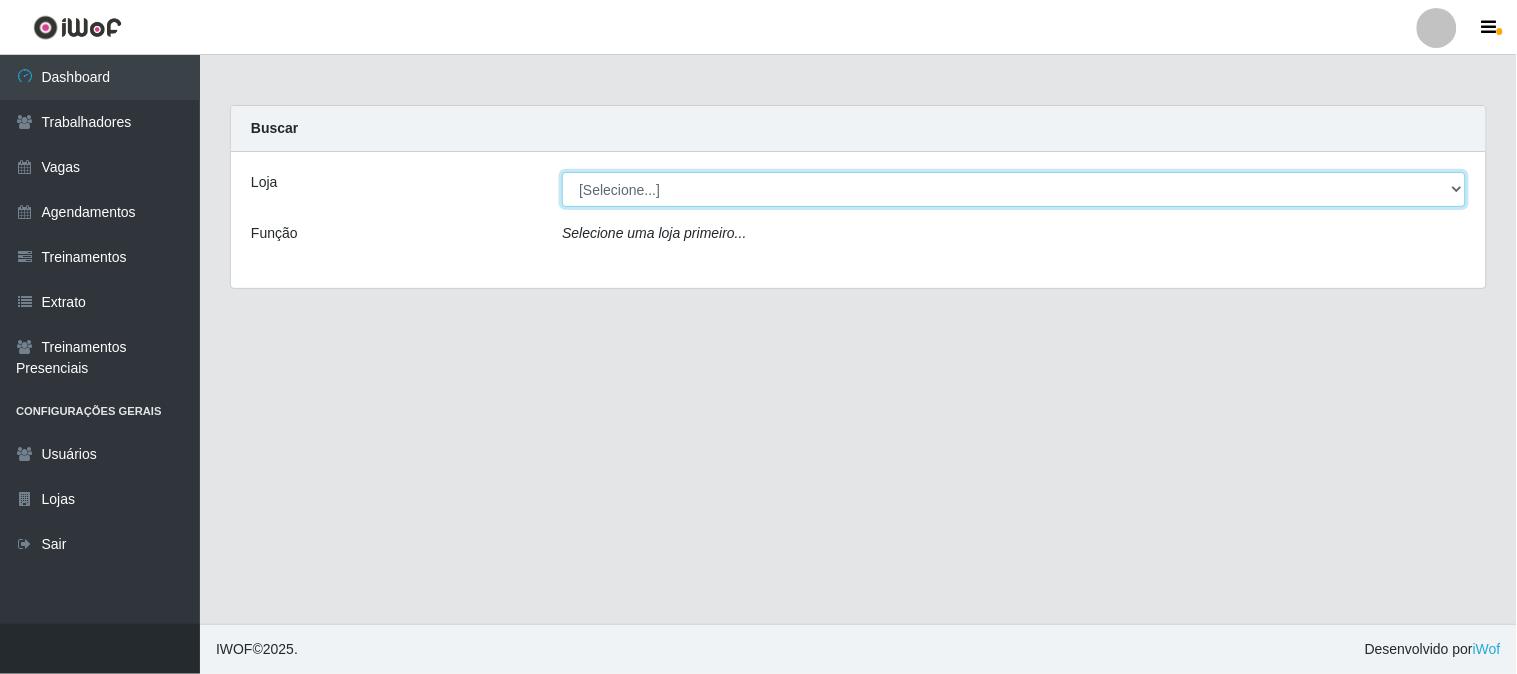drag, startPoint x: 622, startPoint y: 185, endPoint x: 622, endPoint y: 205, distance: 20 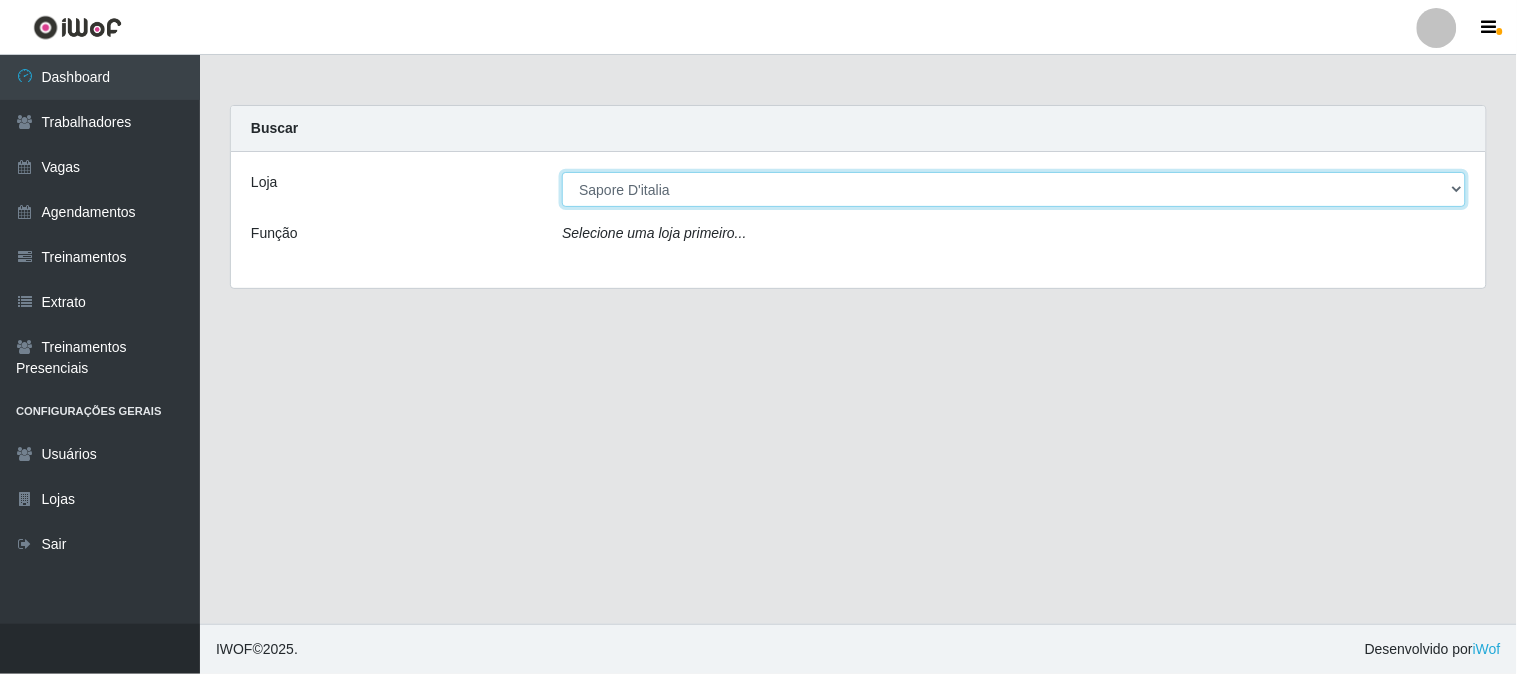 click on "[Selecione...] Sapore D'italia" at bounding box center (1014, 189) 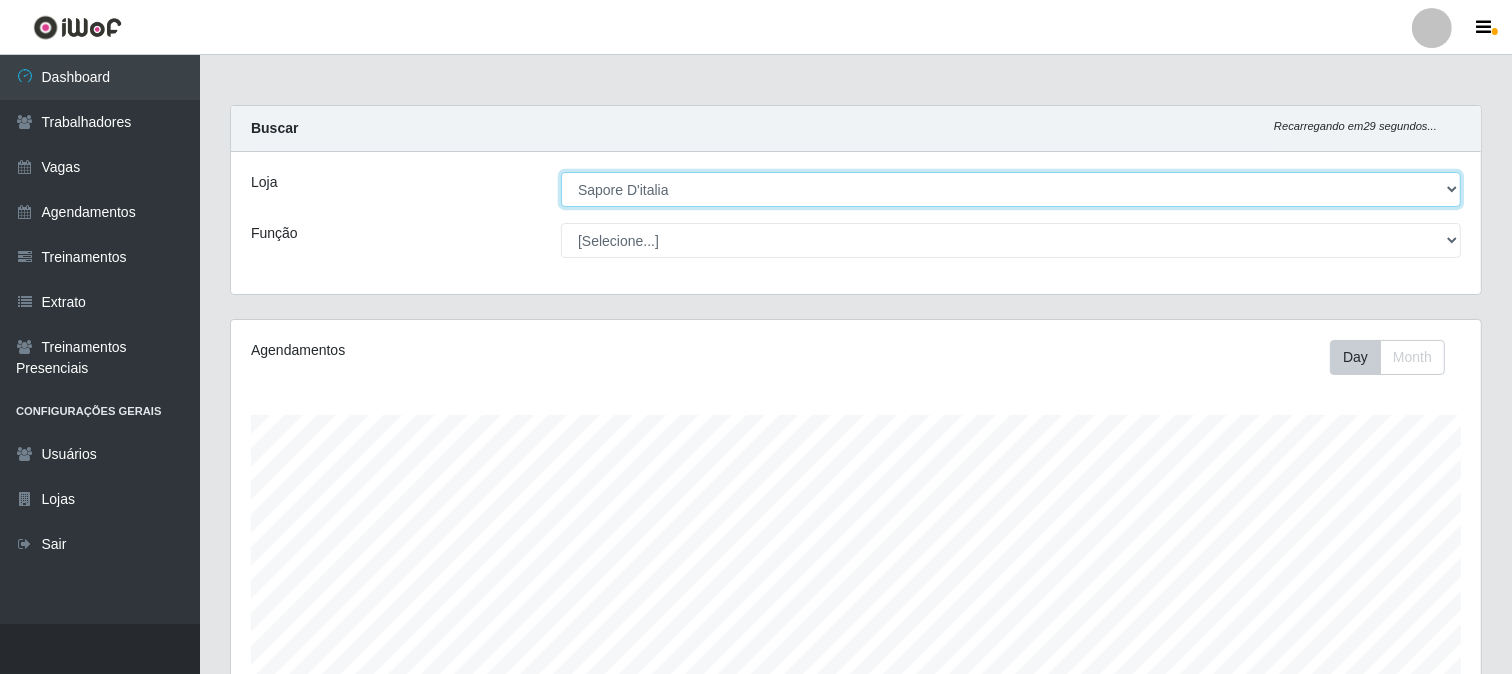 scroll, scrollTop: 111, scrollLeft: 0, axis: vertical 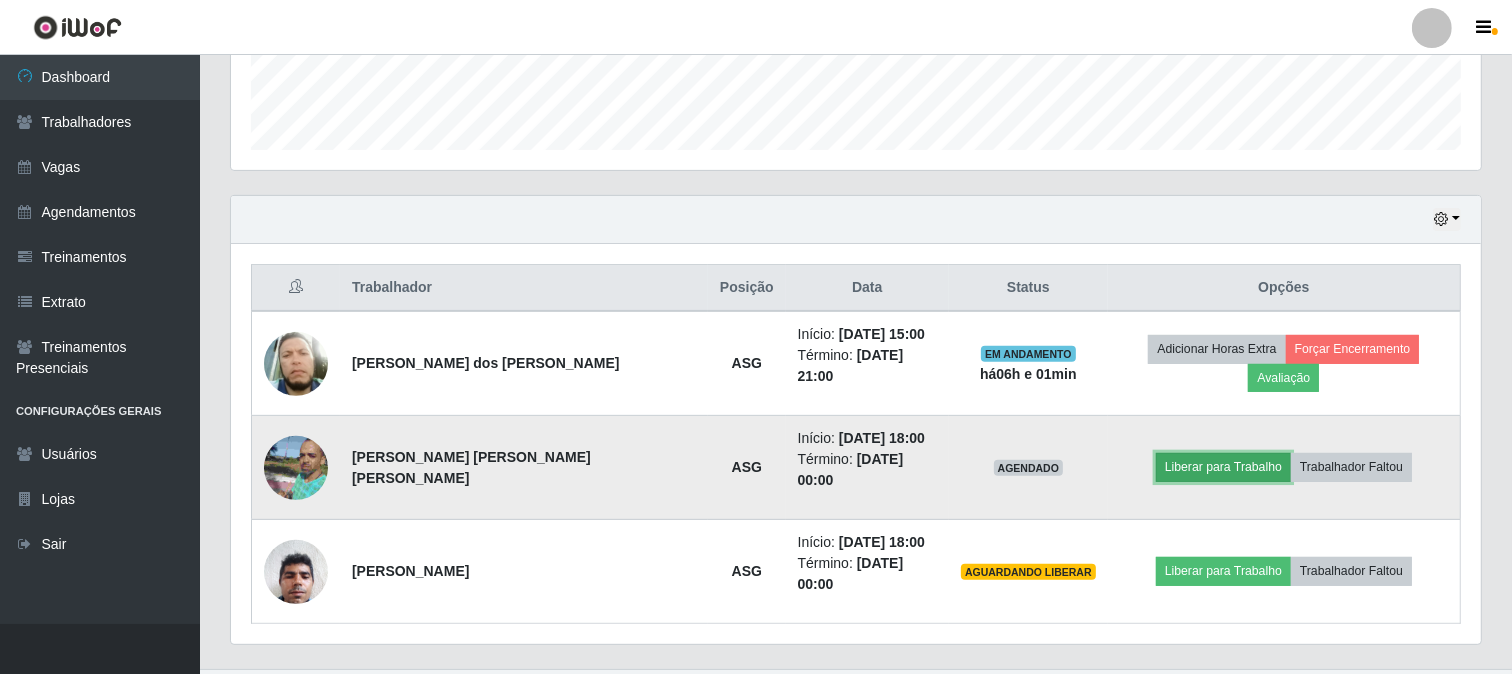 click on "Liberar para Trabalho" at bounding box center [1223, 467] 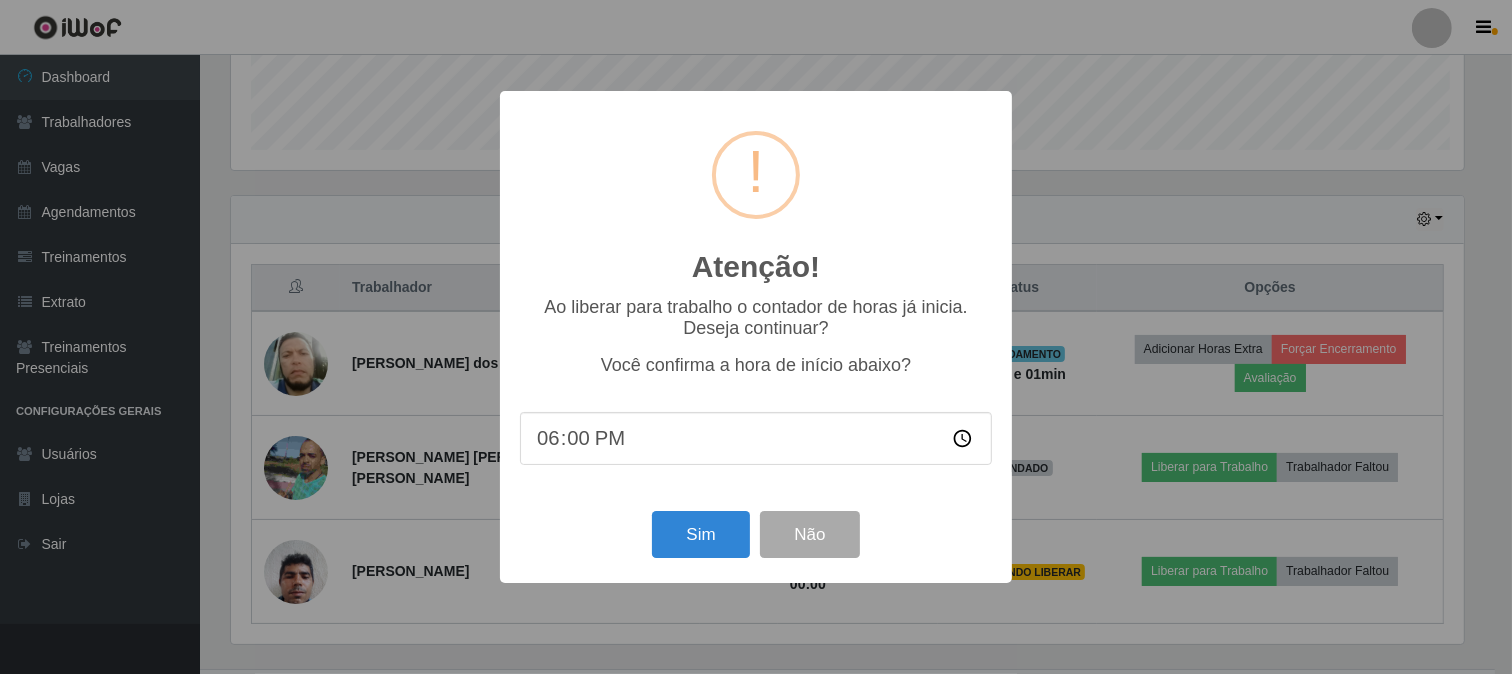 scroll, scrollTop: 999584, scrollLeft: 998761, axis: both 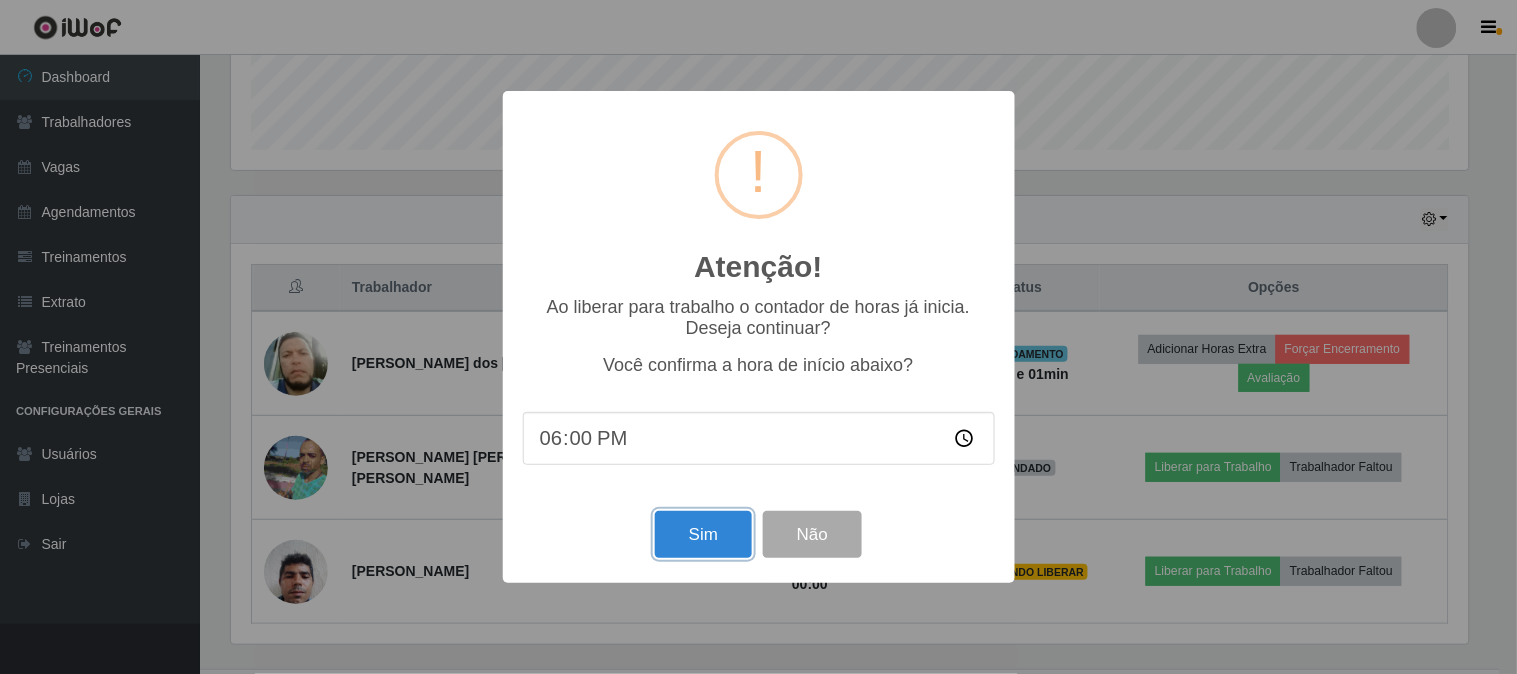 click on "Sim" at bounding box center (703, 534) 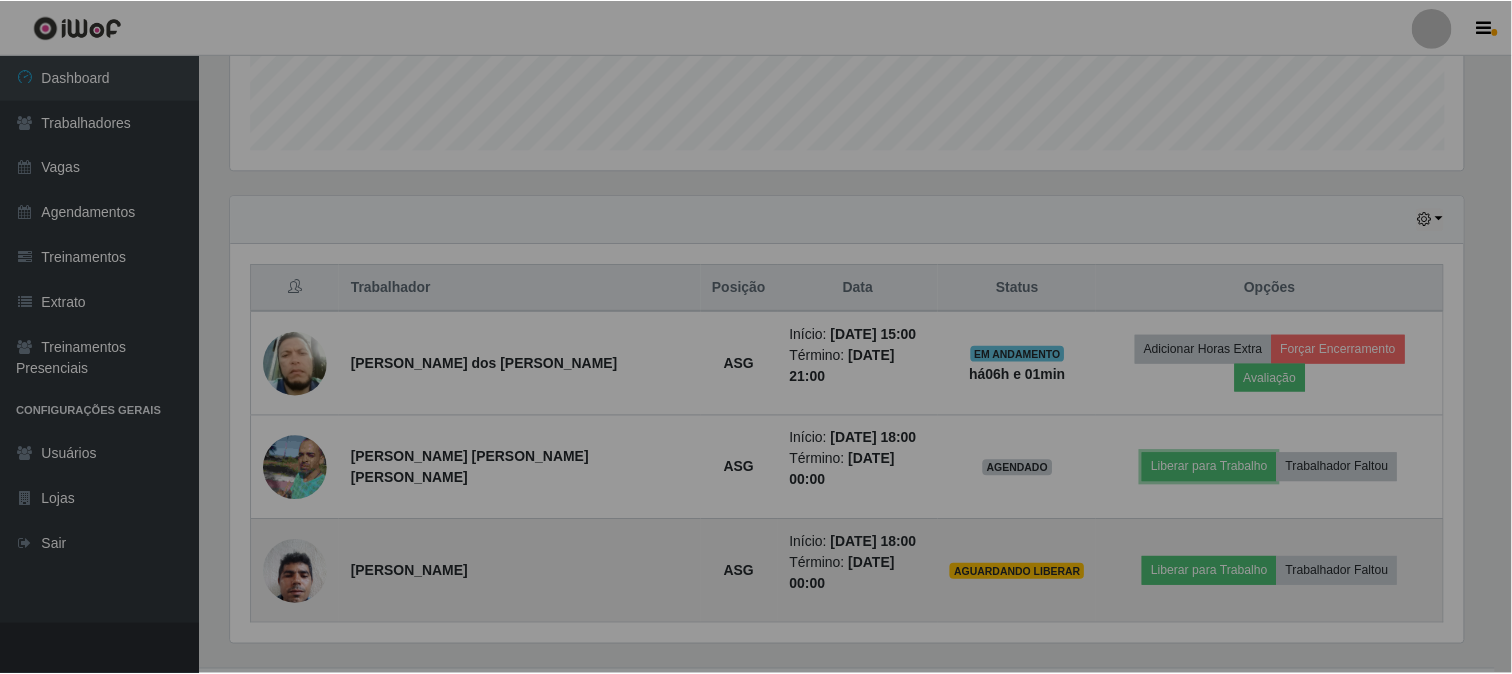 scroll, scrollTop: 999584, scrollLeft: 998750, axis: both 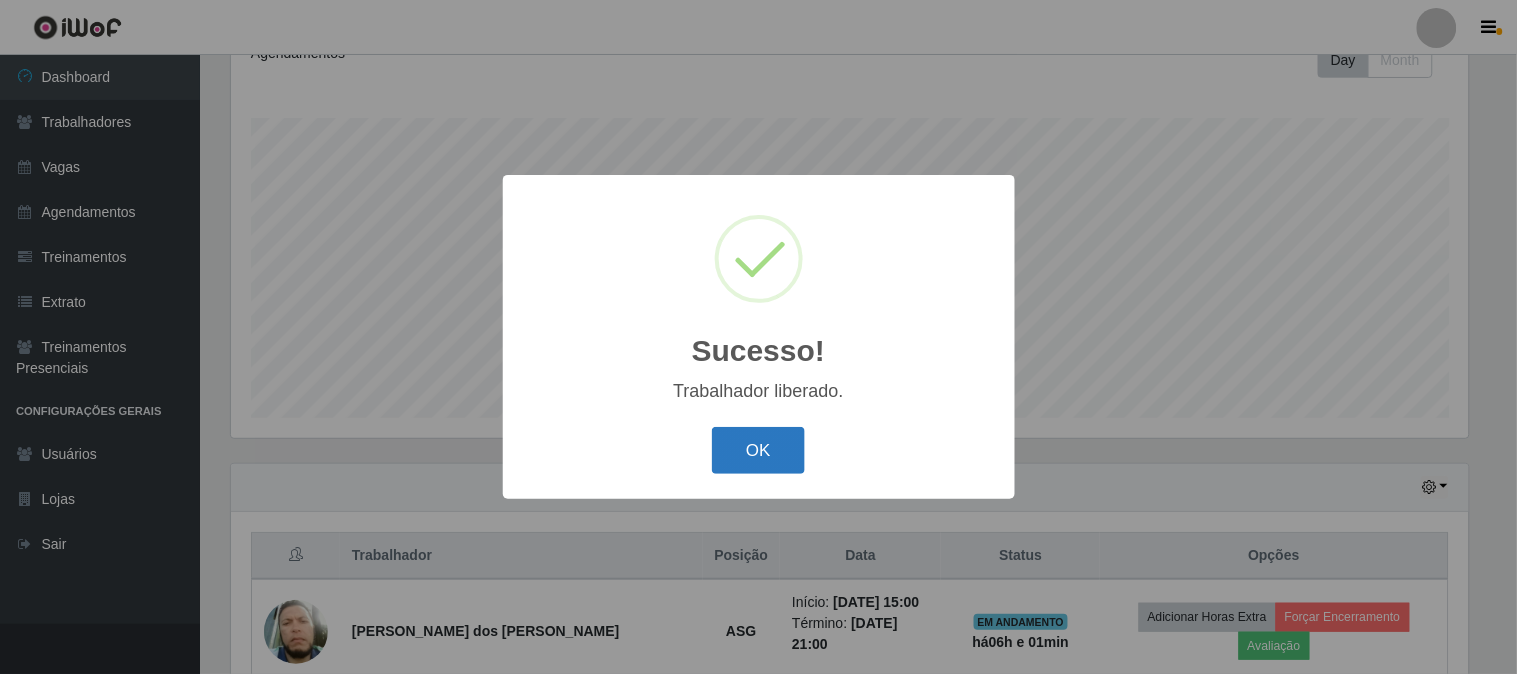 click on "OK" at bounding box center (758, 450) 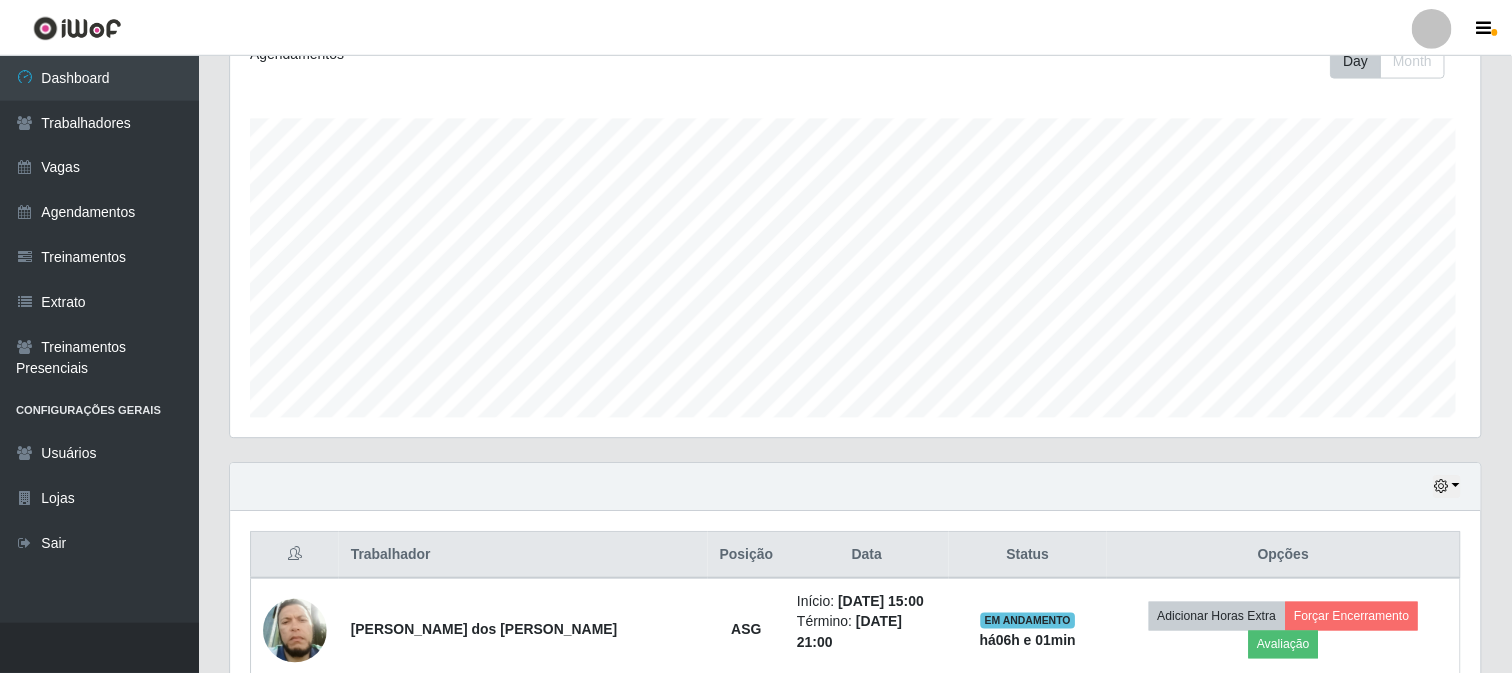 scroll, scrollTop: 999584, scrollLeft: 998750, axis: both 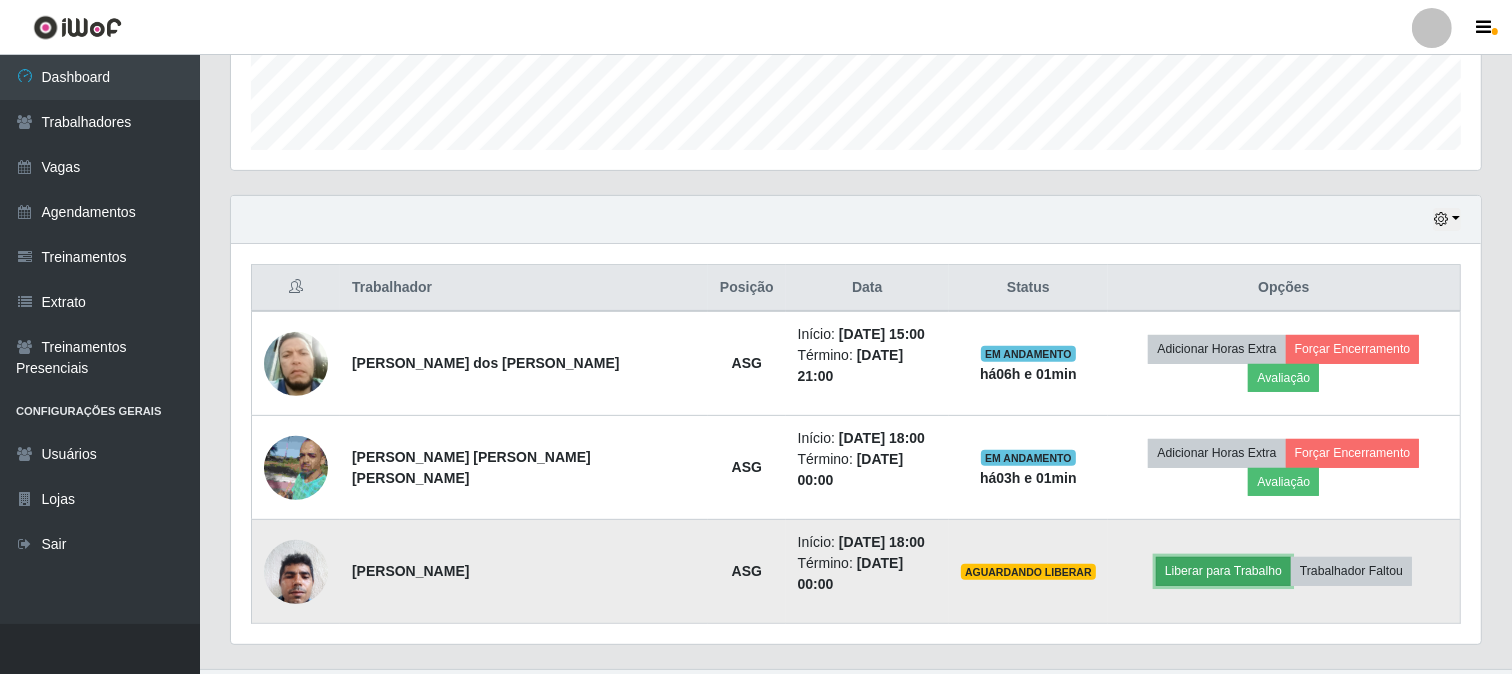 click on "Liberar para Trabalho" at bounding box center [1223, 571] 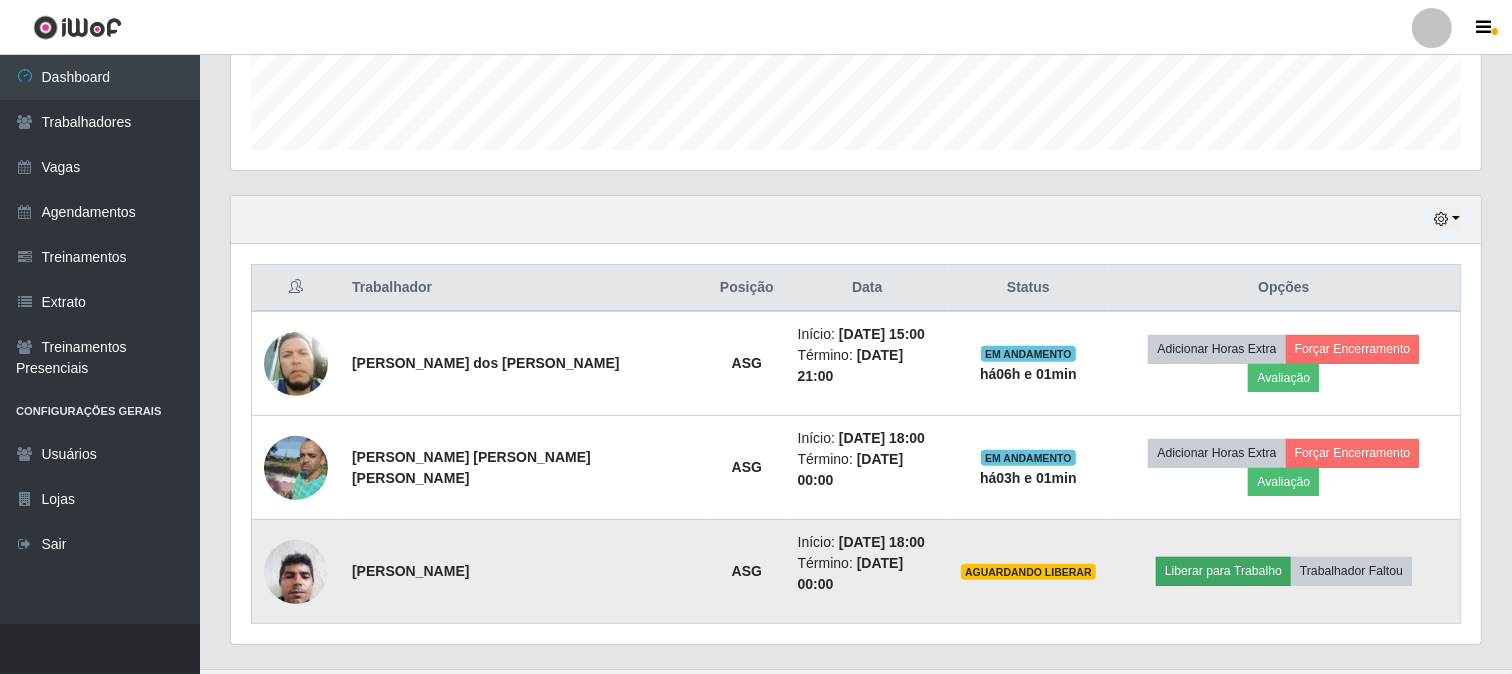 scroll, scrollTop: 999584, scrollLeft: 998761, axis: both 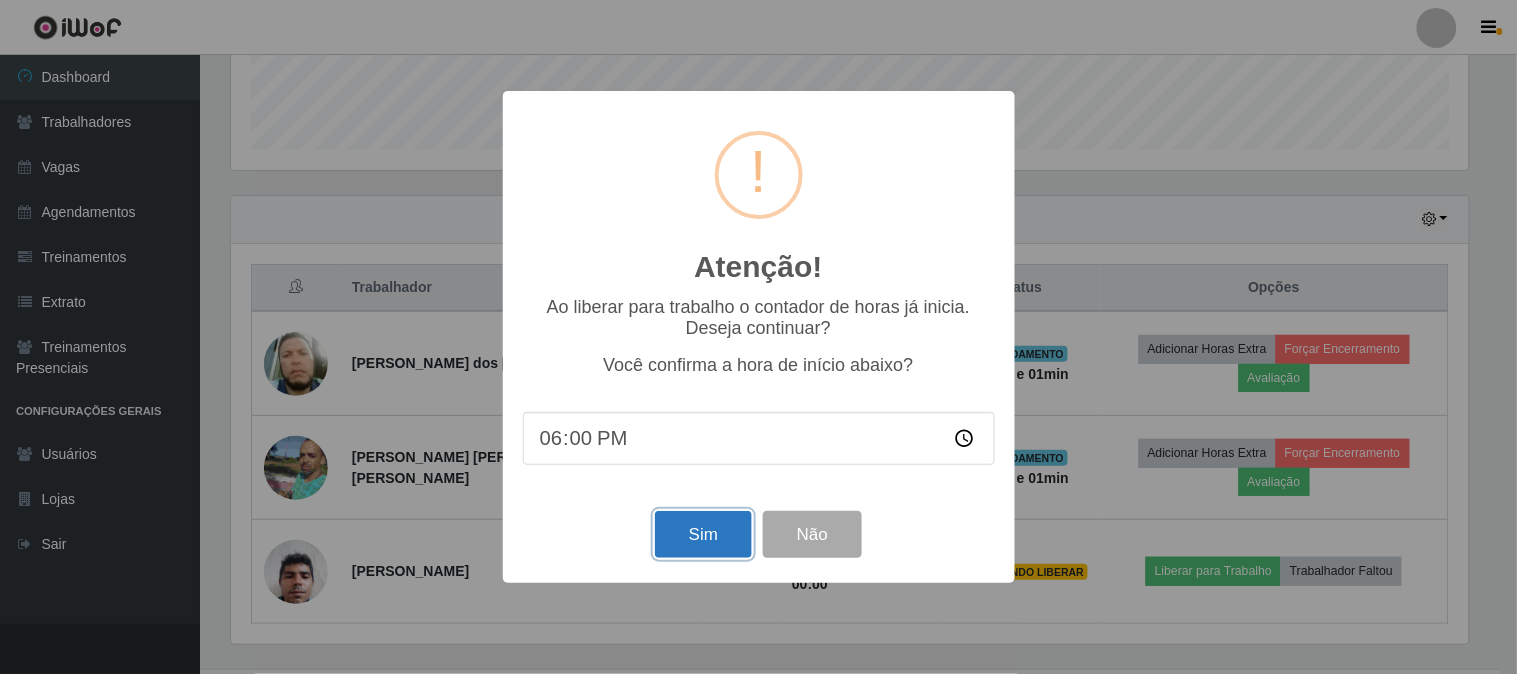 click on "Sim" at bounding box center (703, 534) 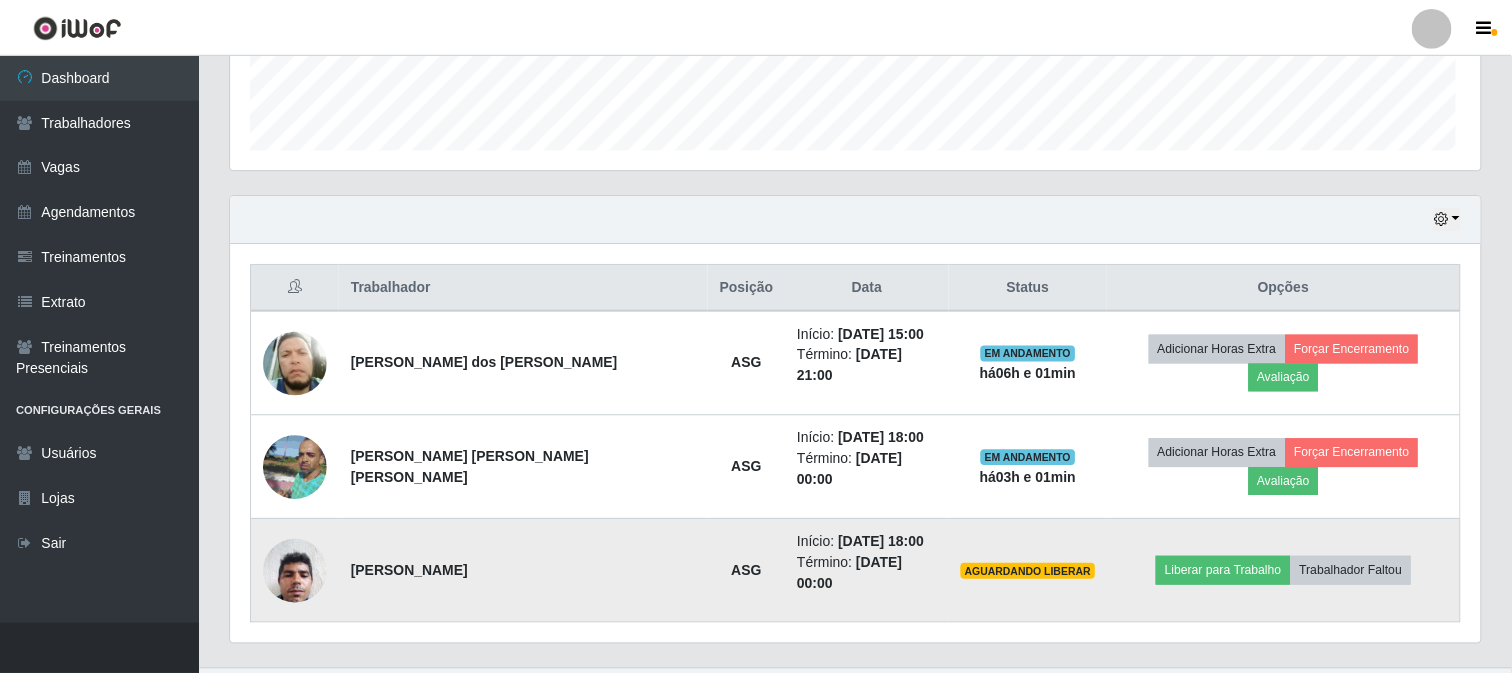 scroll, scrollTop: 999584, scrollLeft: 998750, axis: both 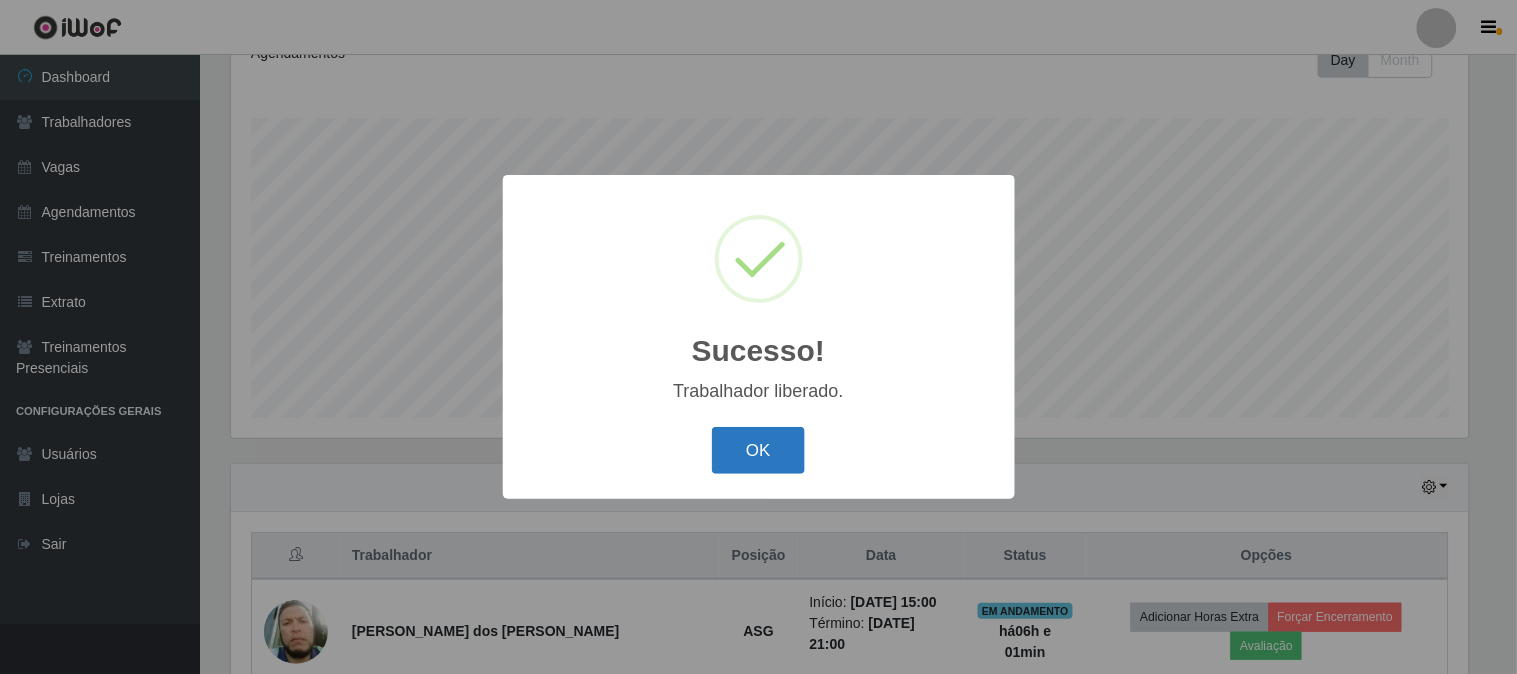 click on "OK" at bounding box center (758, 450) 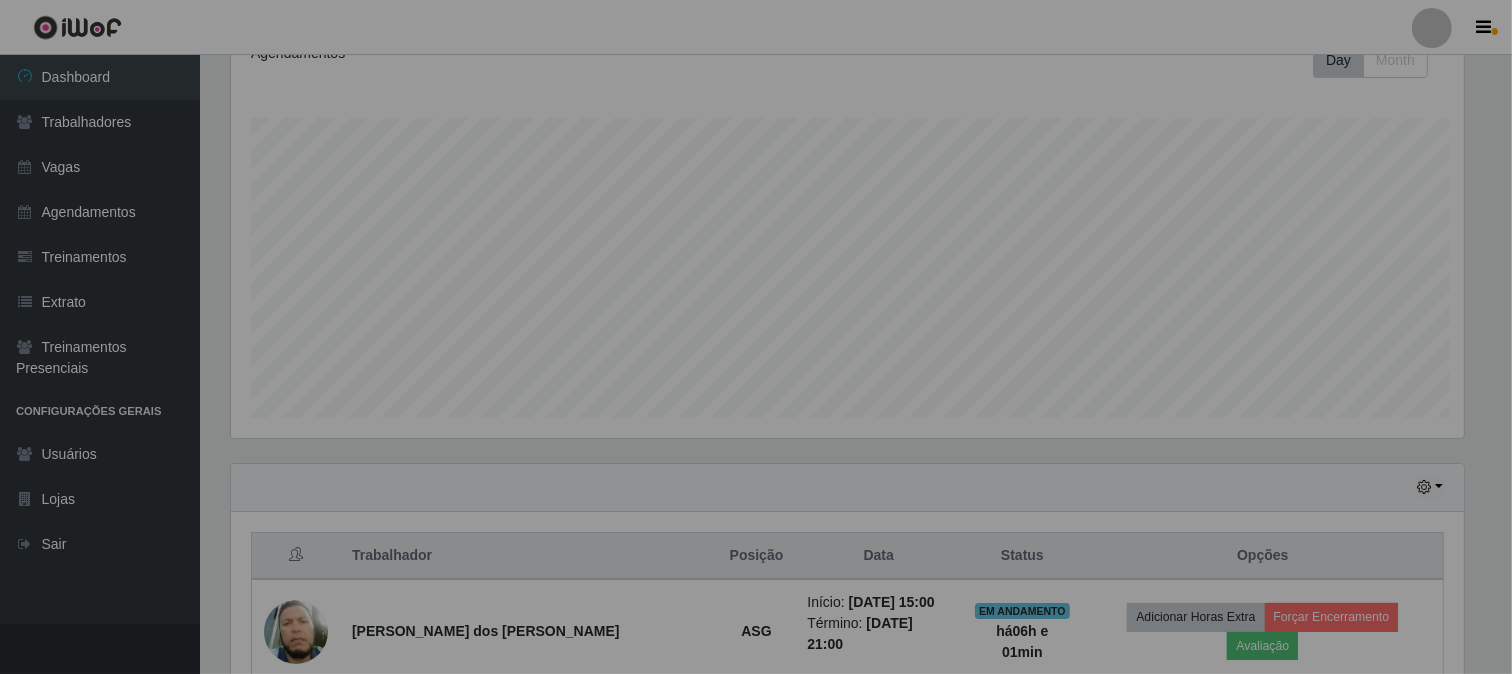 scroll, scrollTop: 999584, scrollLeft: 998750, axis: both 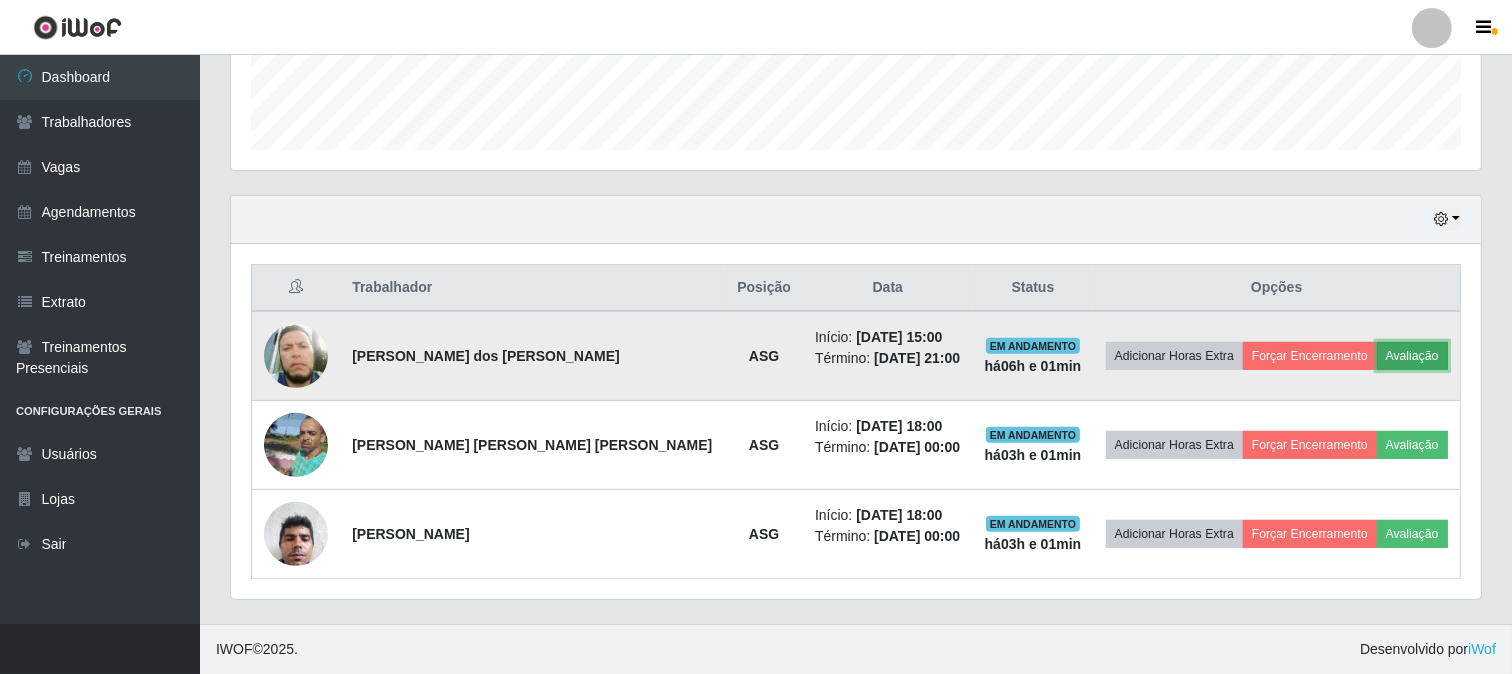 click on "Avaliação" at bounding box center [1412, 356] 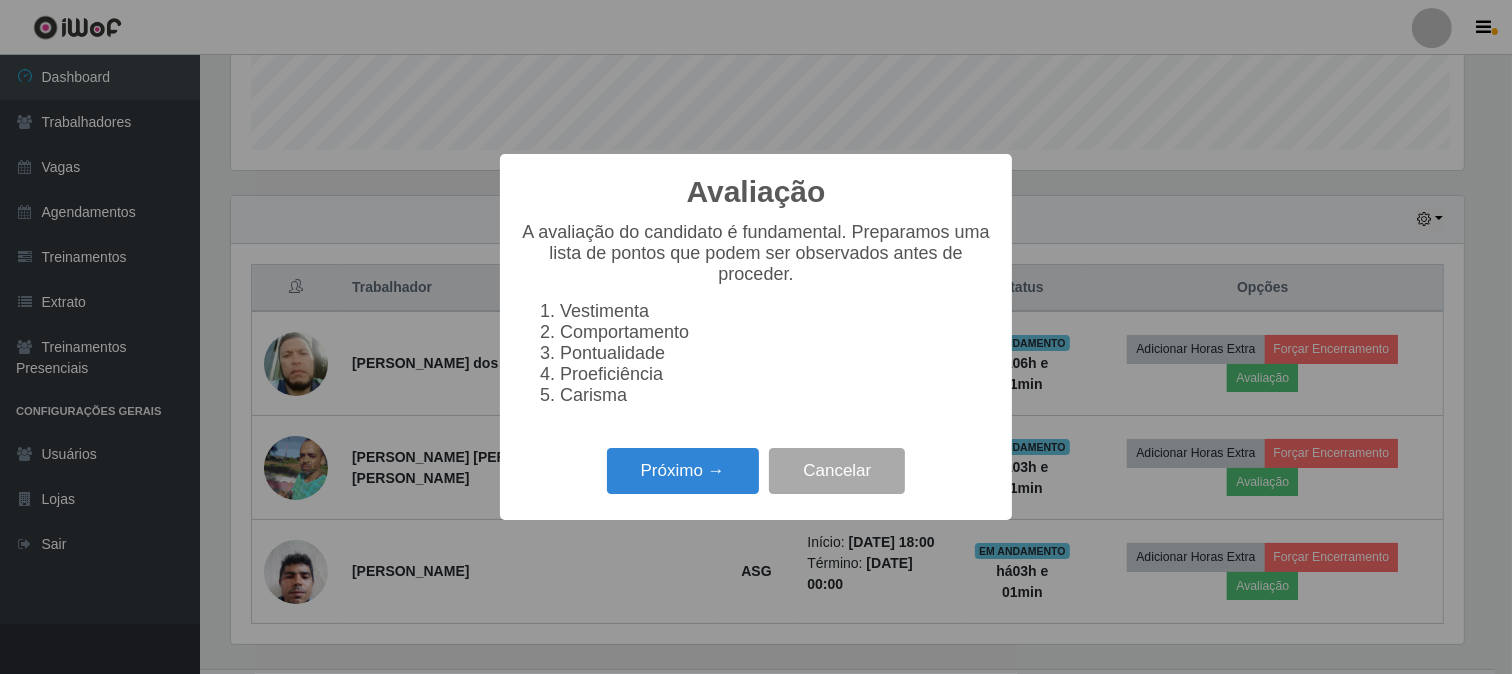 scroll, scrollTop: 999584, scrollLeft: 998761, axis: both 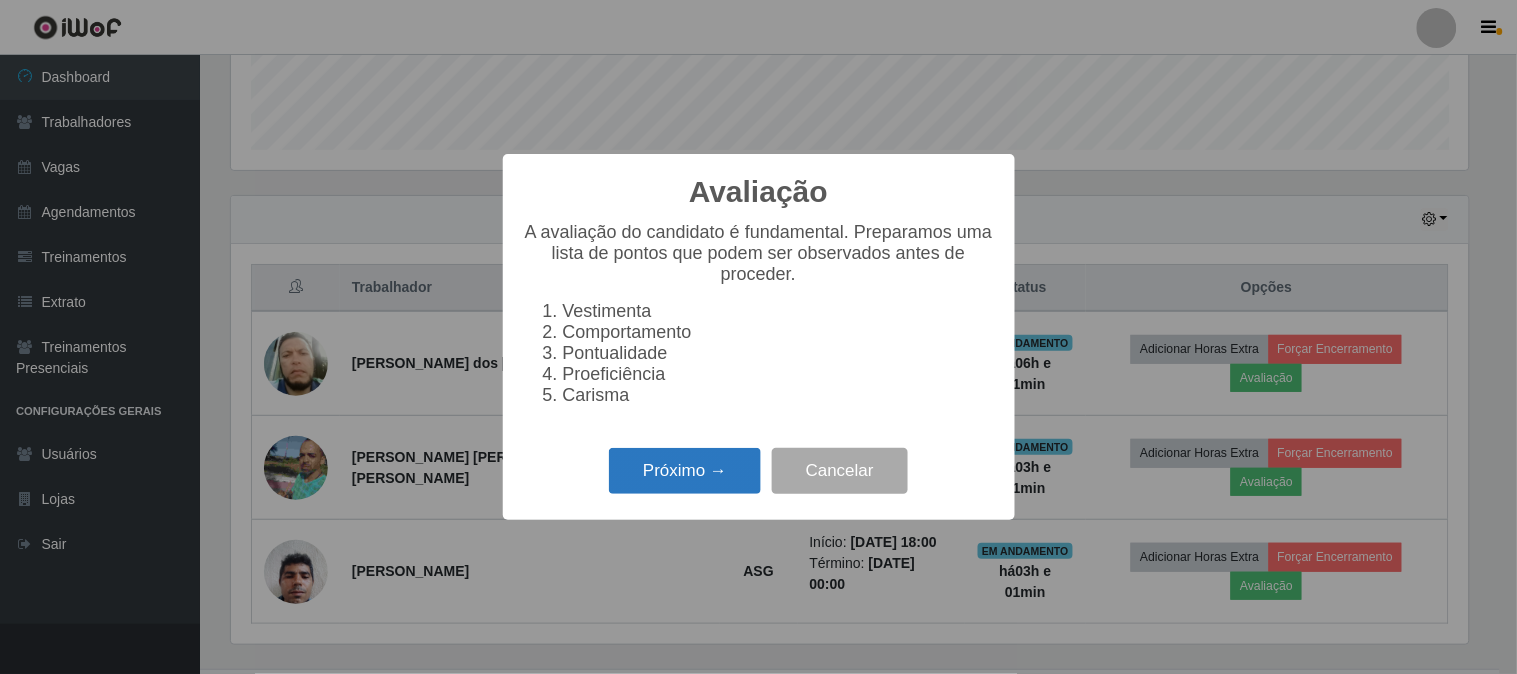 click on "Próximo →" at bounding box center (685, 471) 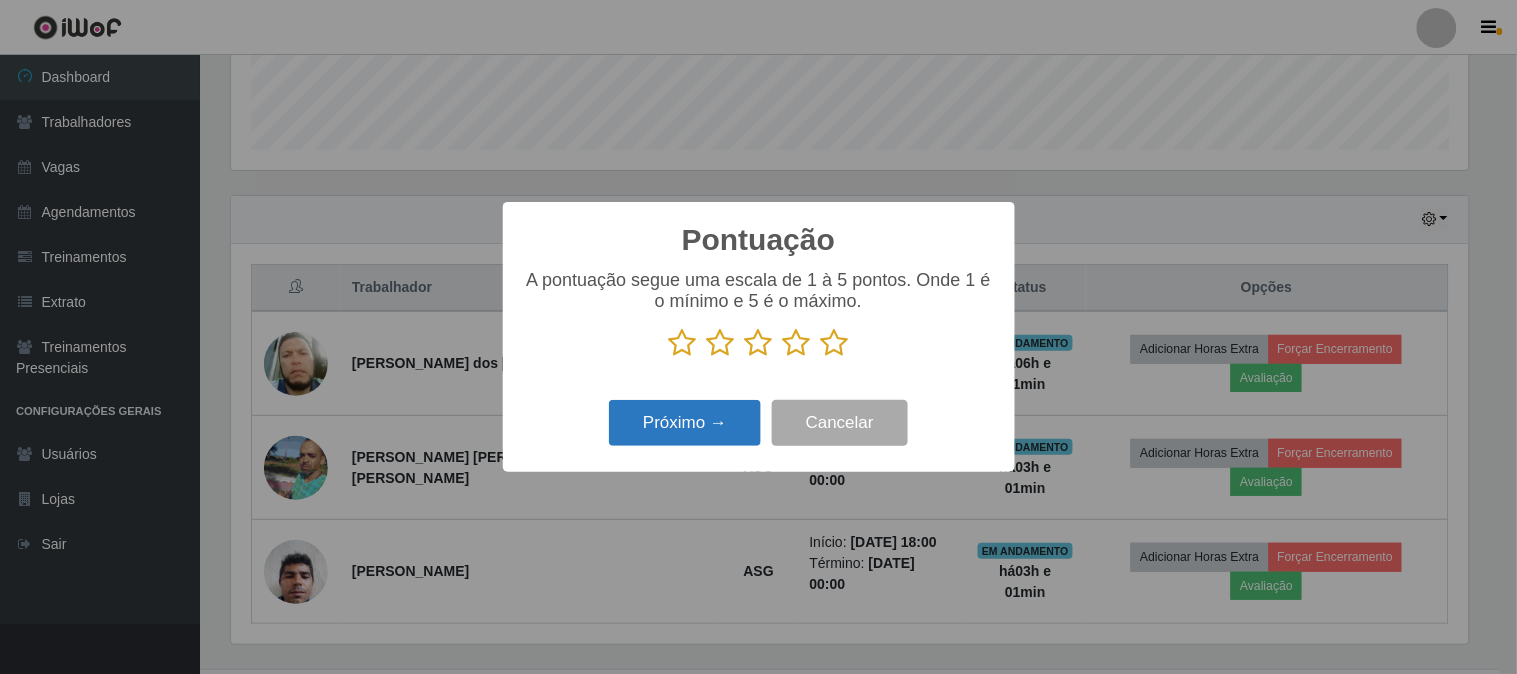 scroll, scrollTop: 999584, scrollLeft: 998761, axis: both 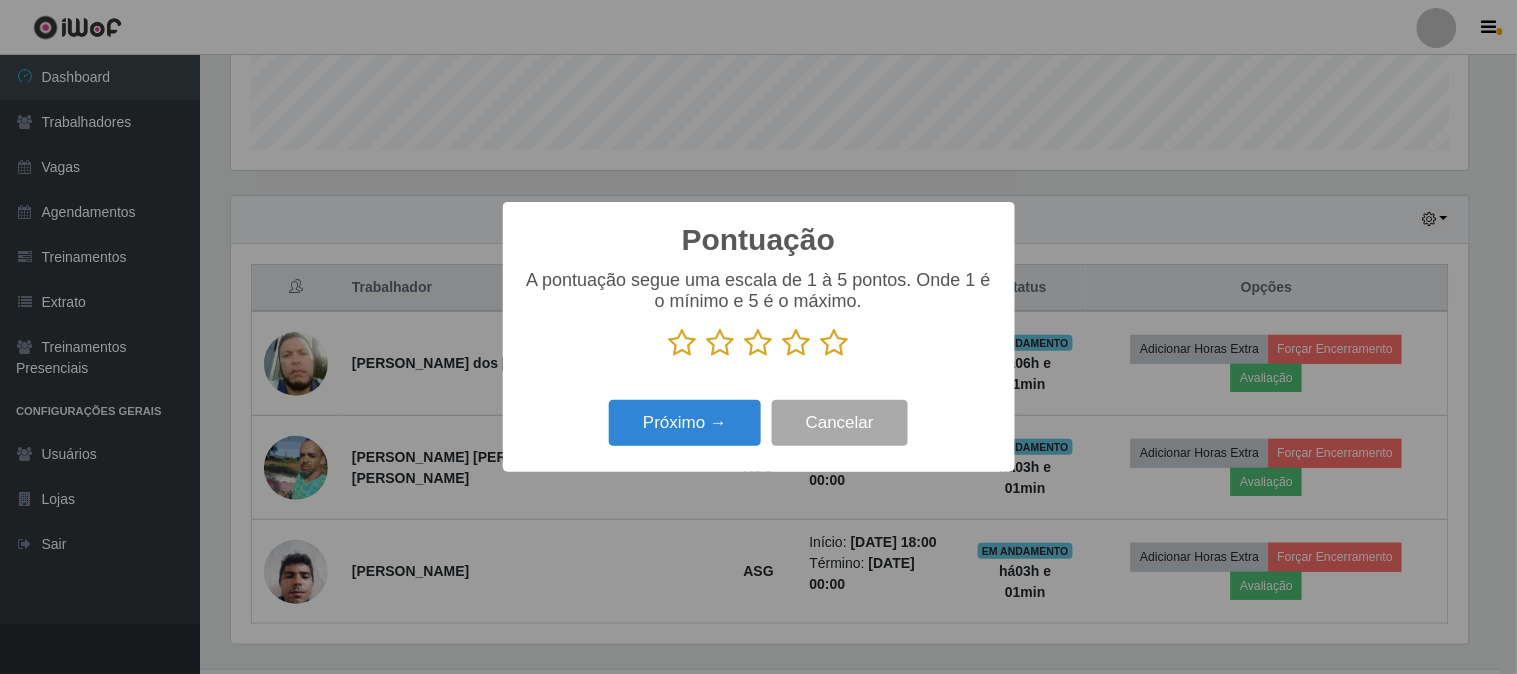 click at bounding box center [835, 343] 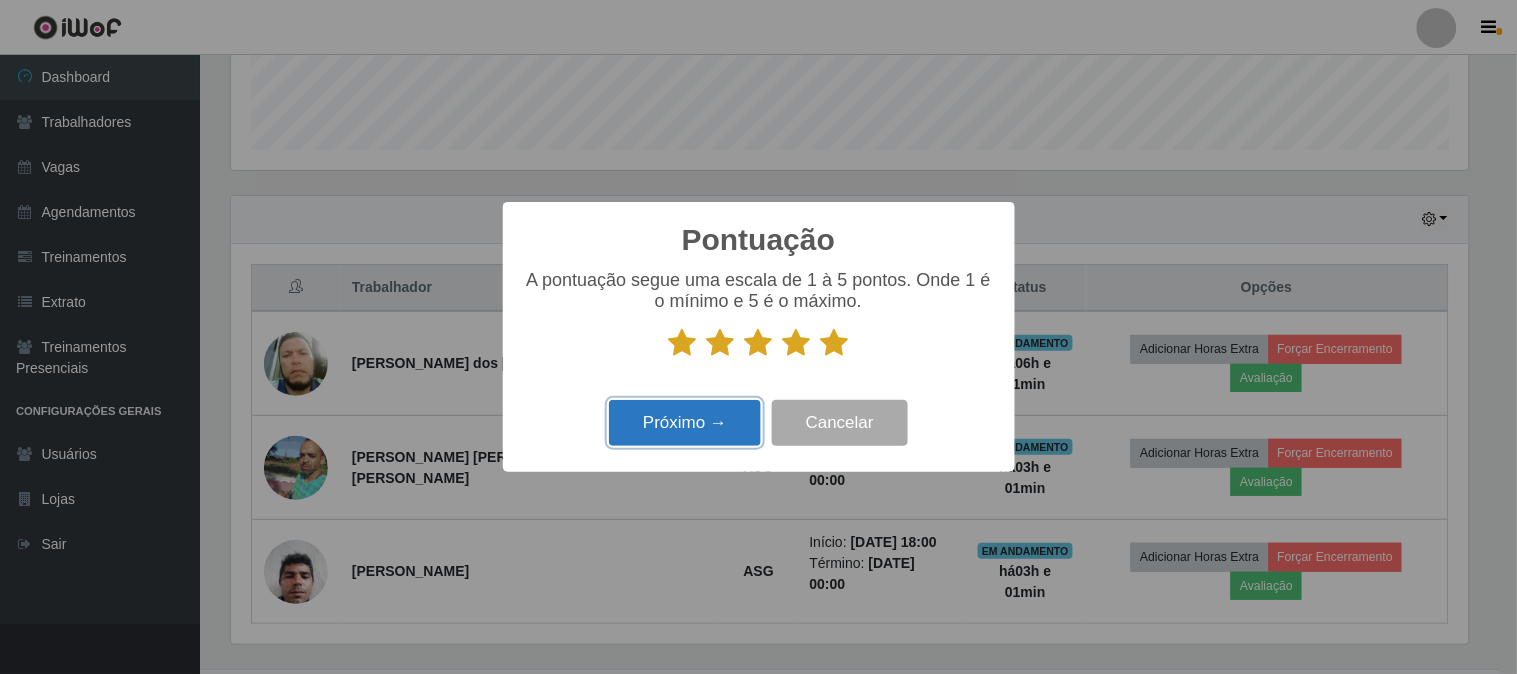 click on "Próximo →" at bounding box center [685, 423] 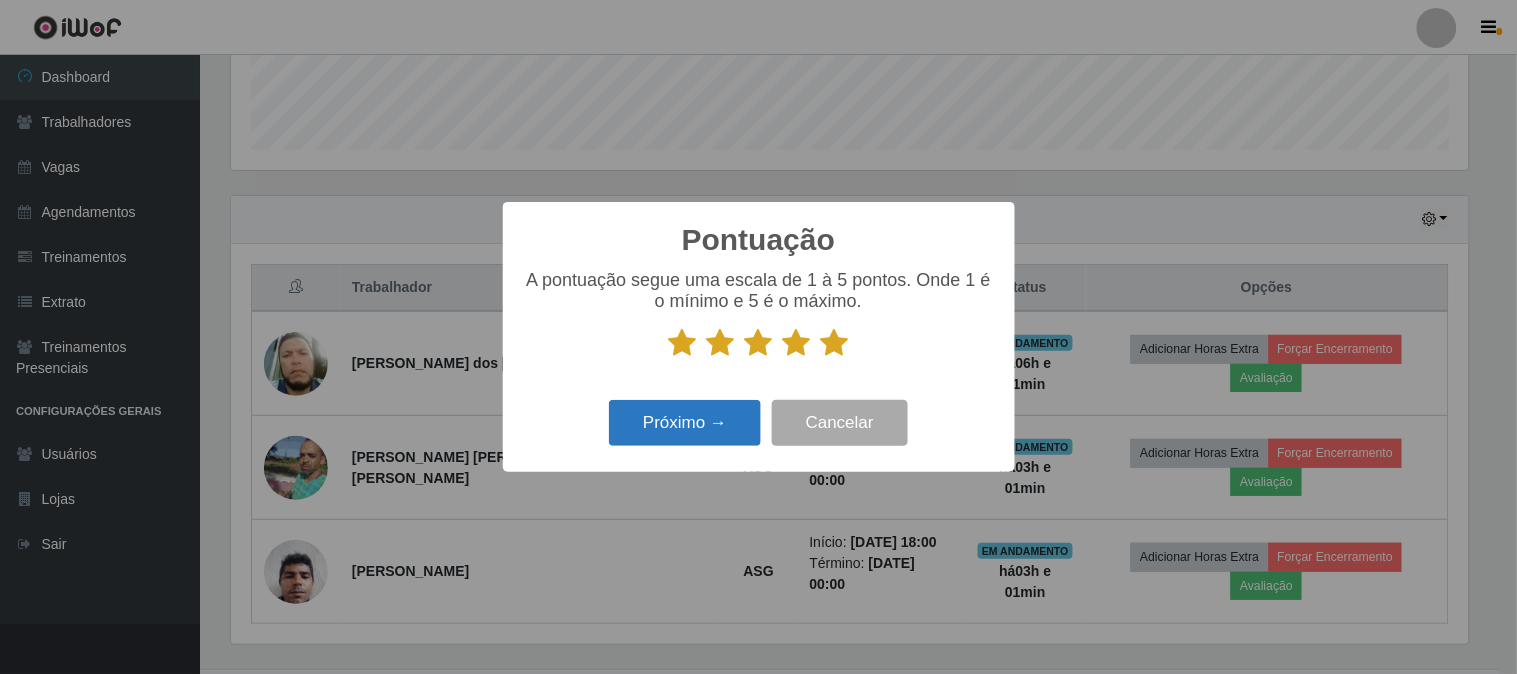 scroll, scrollTop: 999584, scrollLeft: 998761, axis: both 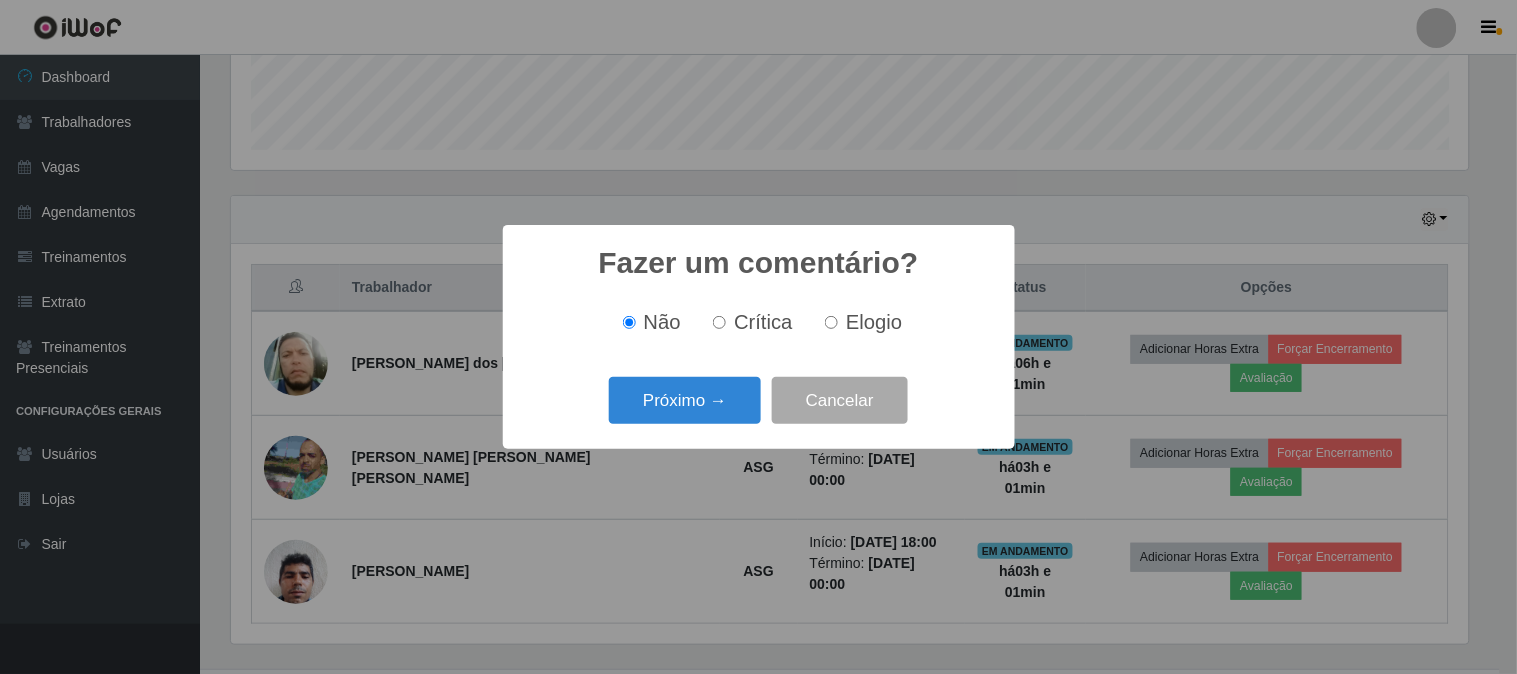 drag, startPoint x: 858, startPoint y: 326, endPoint x: 833, endPoint y: 340, distance: 28.653097 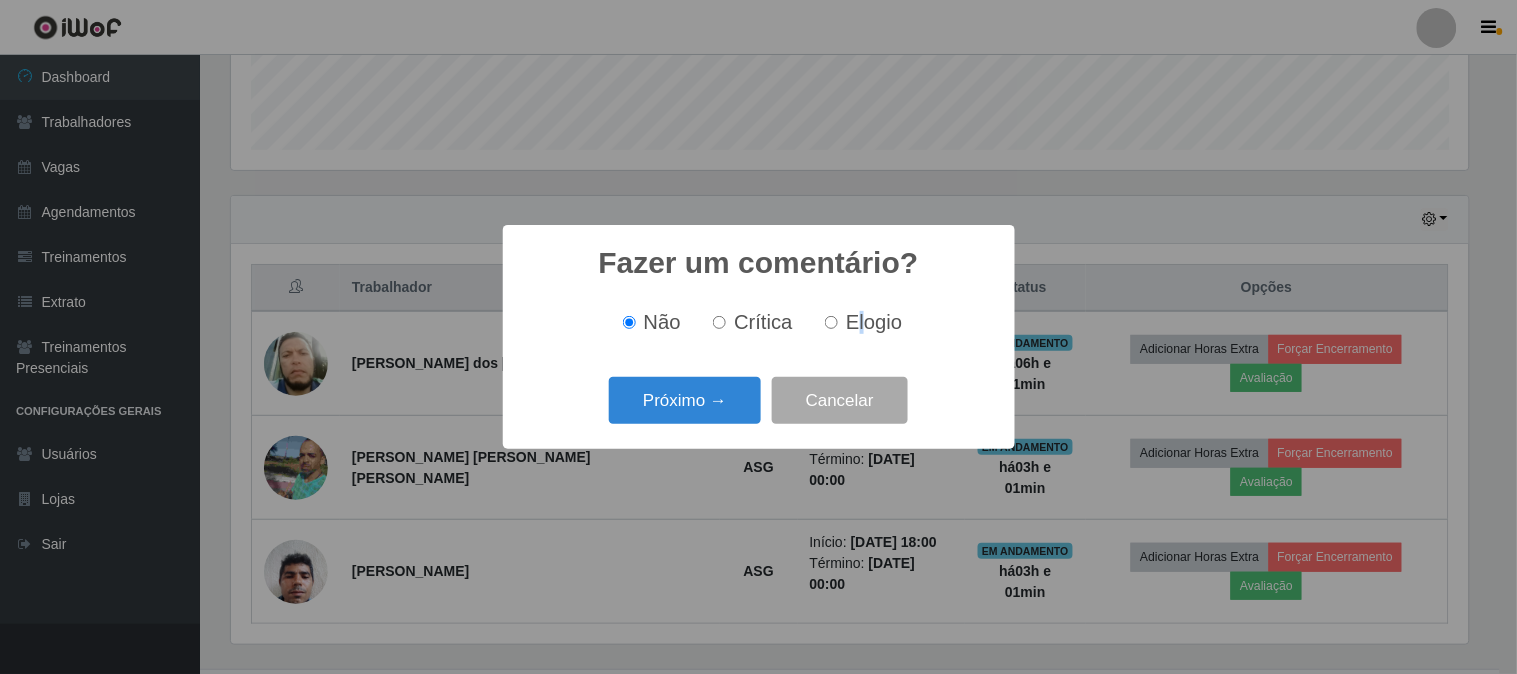 click on "Elogio" at bounding box center (831, 322) 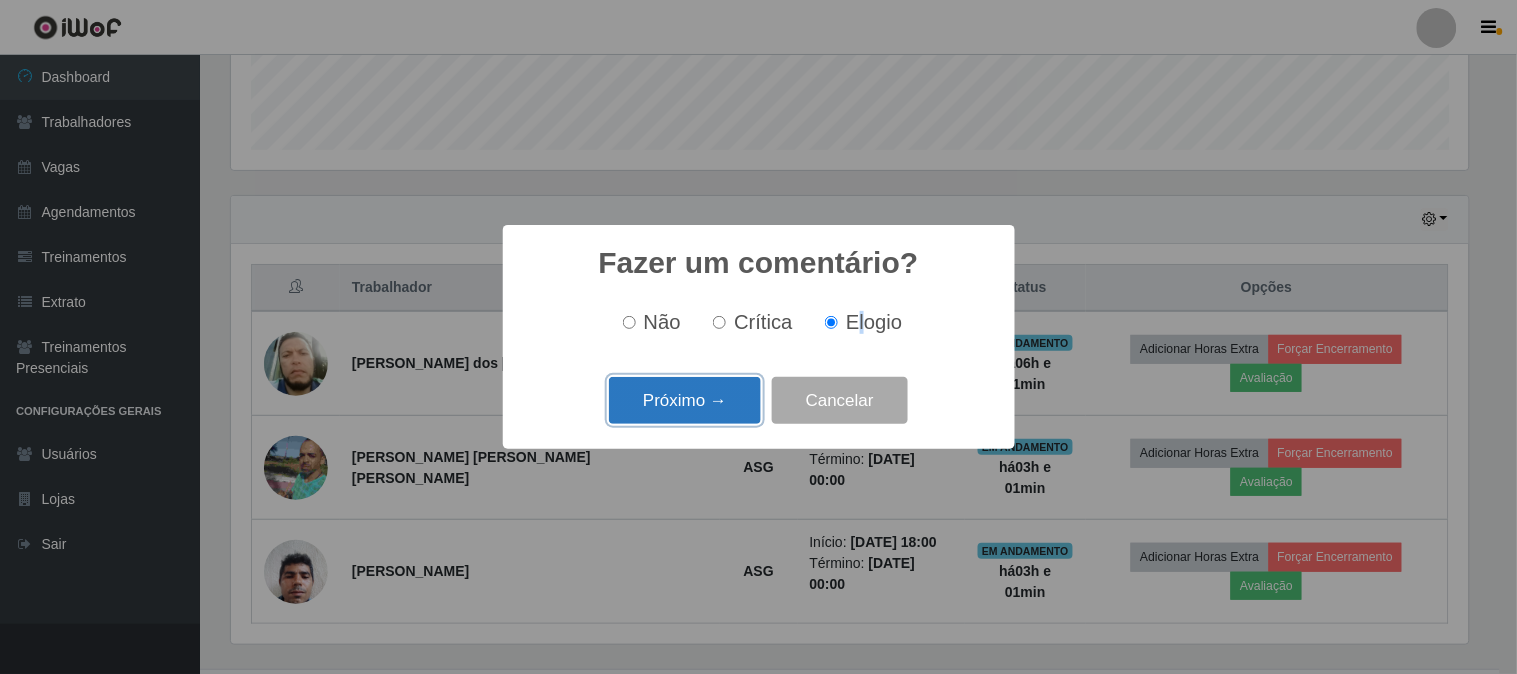 click on "Próximo →" at bounding box center (685, 400) 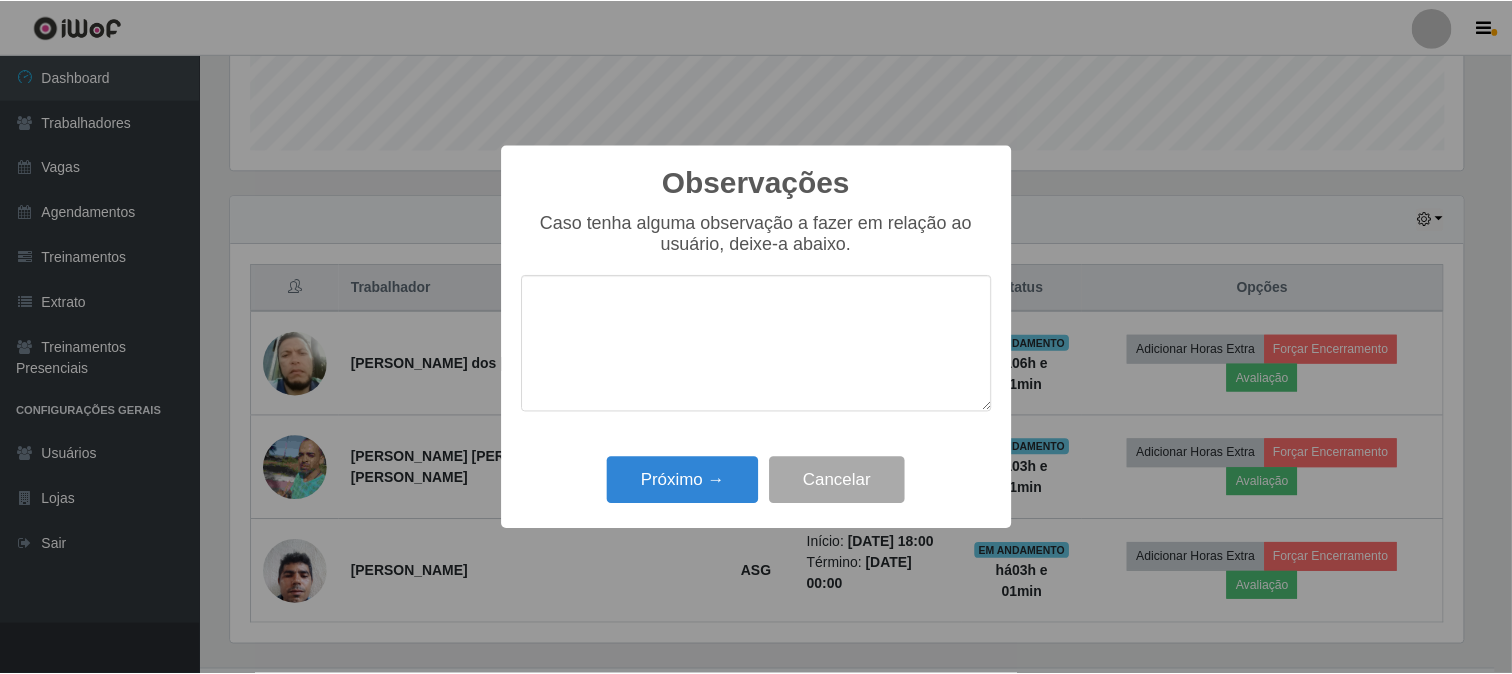 scroll, scrollTop: 999584, scrollLeft: 998761, axis: both 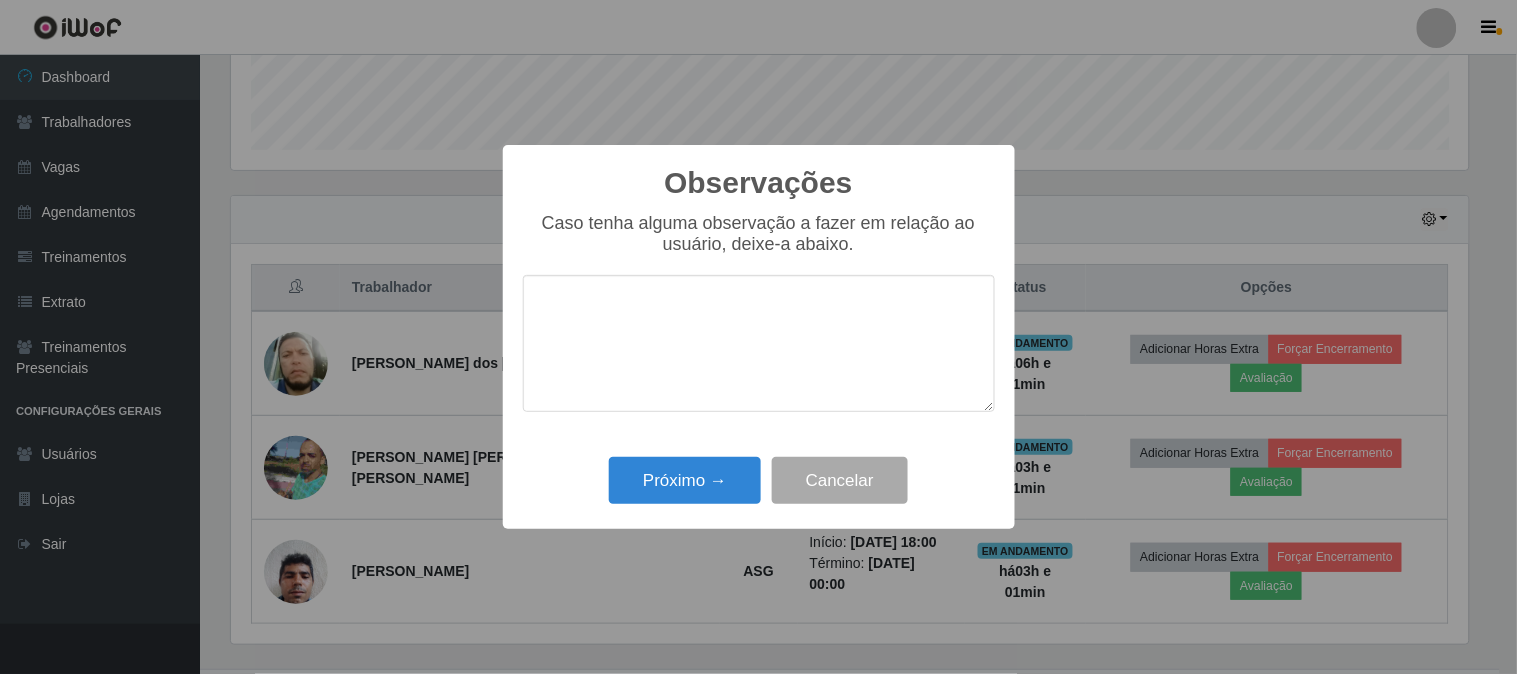 click at bounding box center [759, 343] 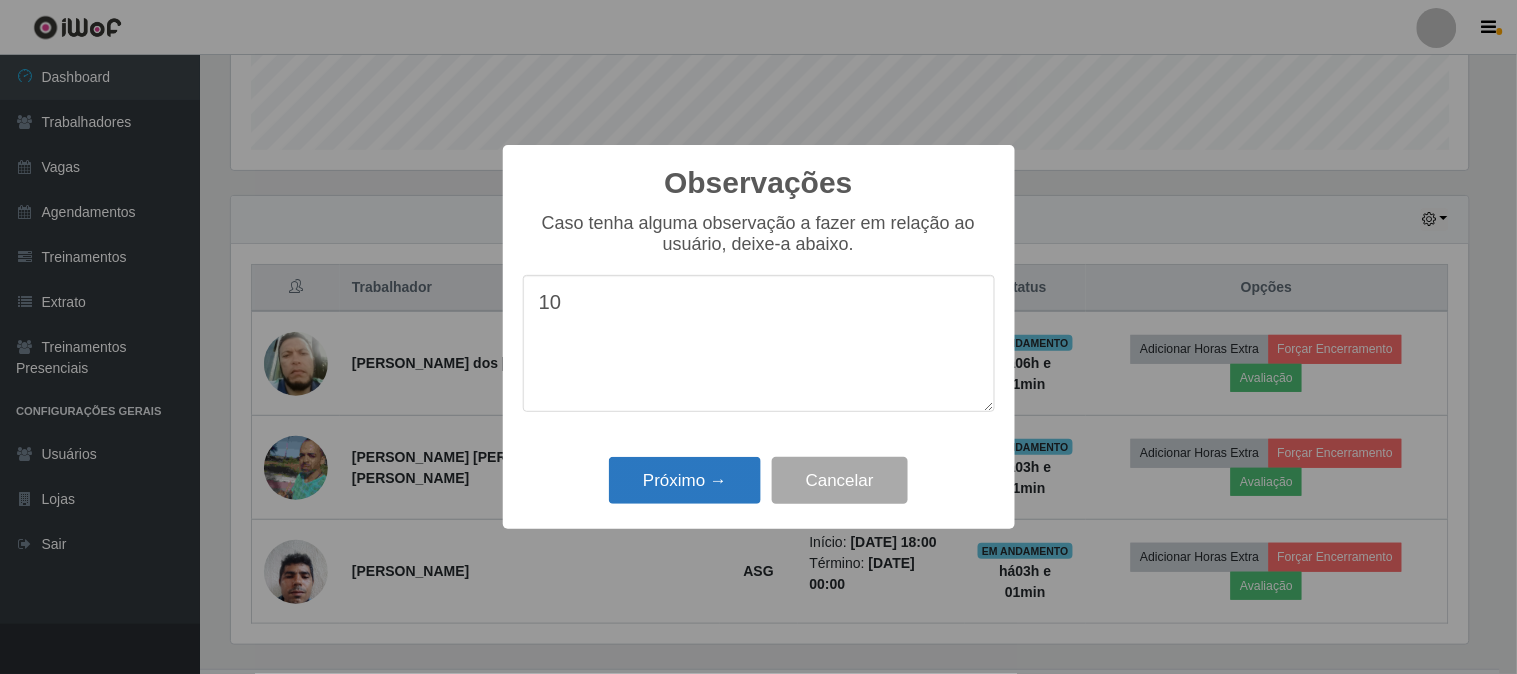 type on "10" 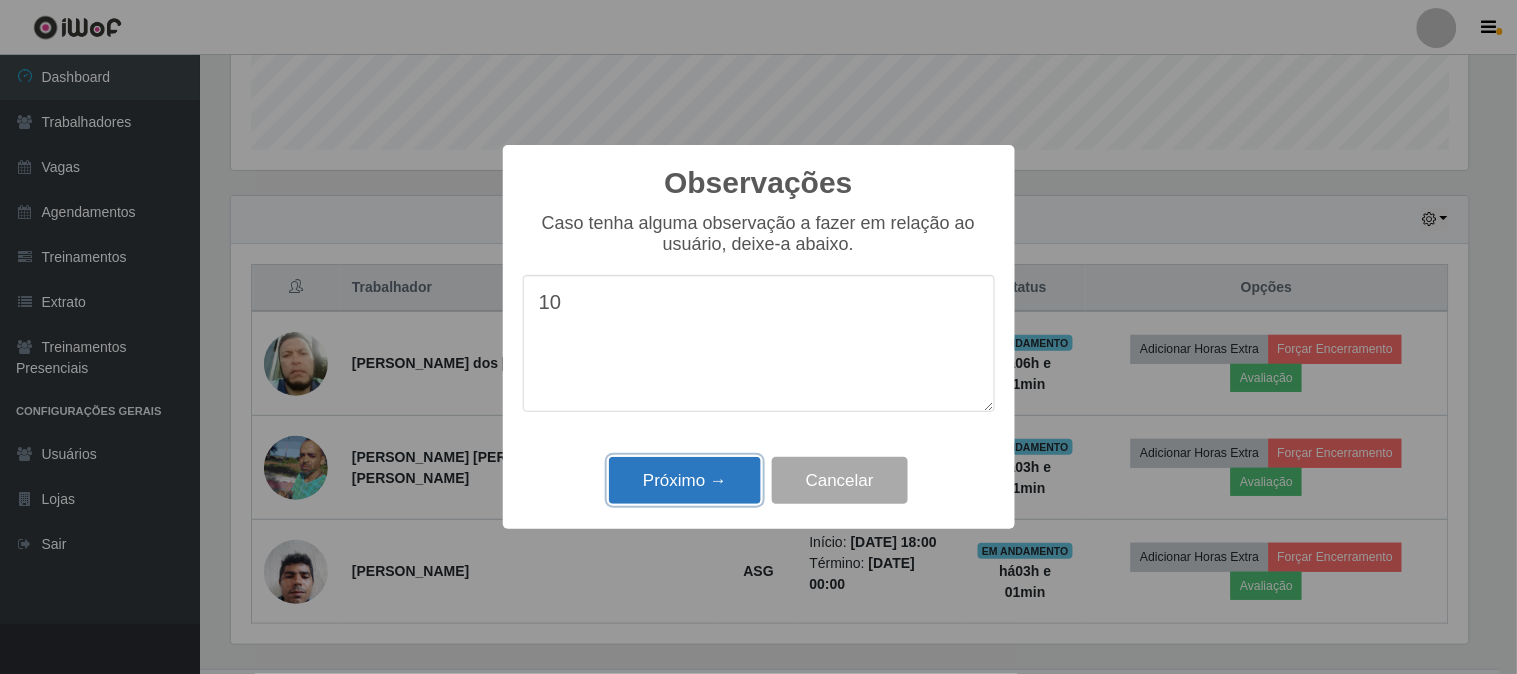 click on "Próximo →" at bounding box center [685, 480] 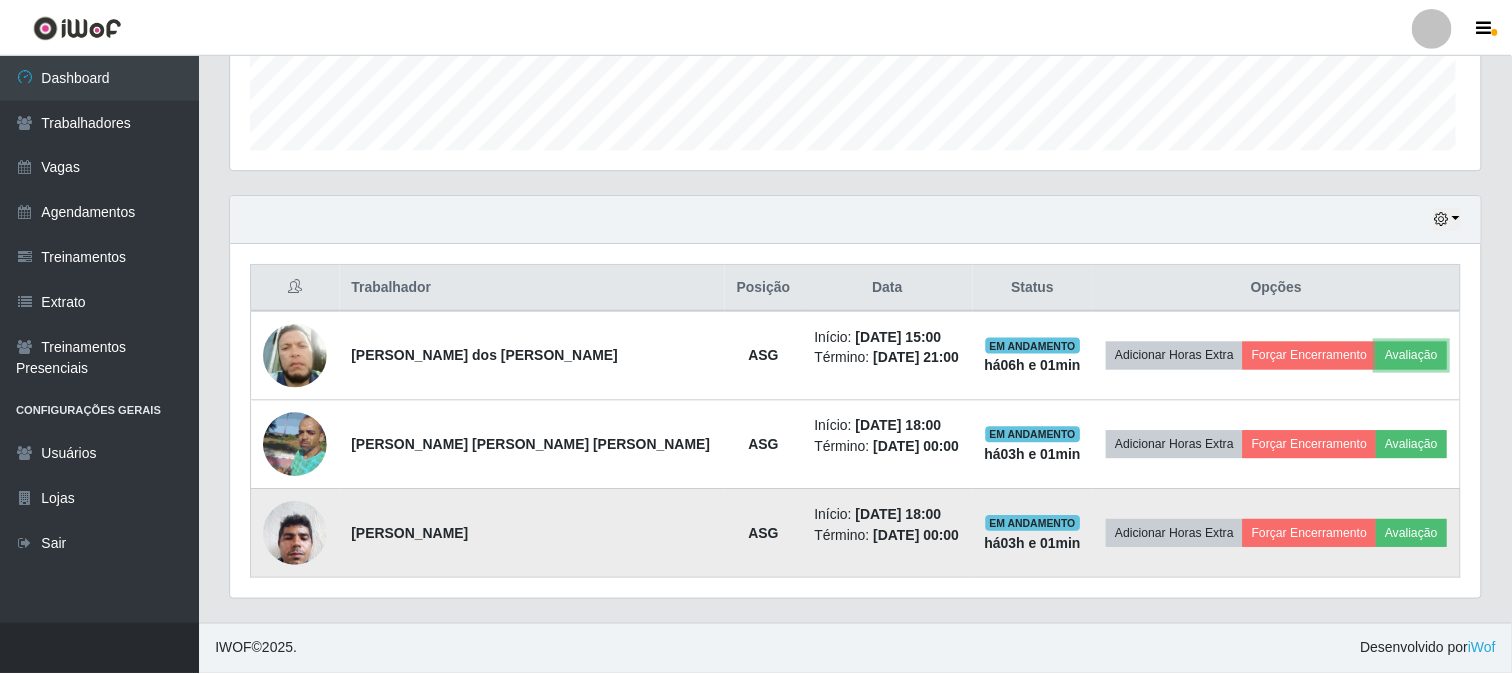 scroll 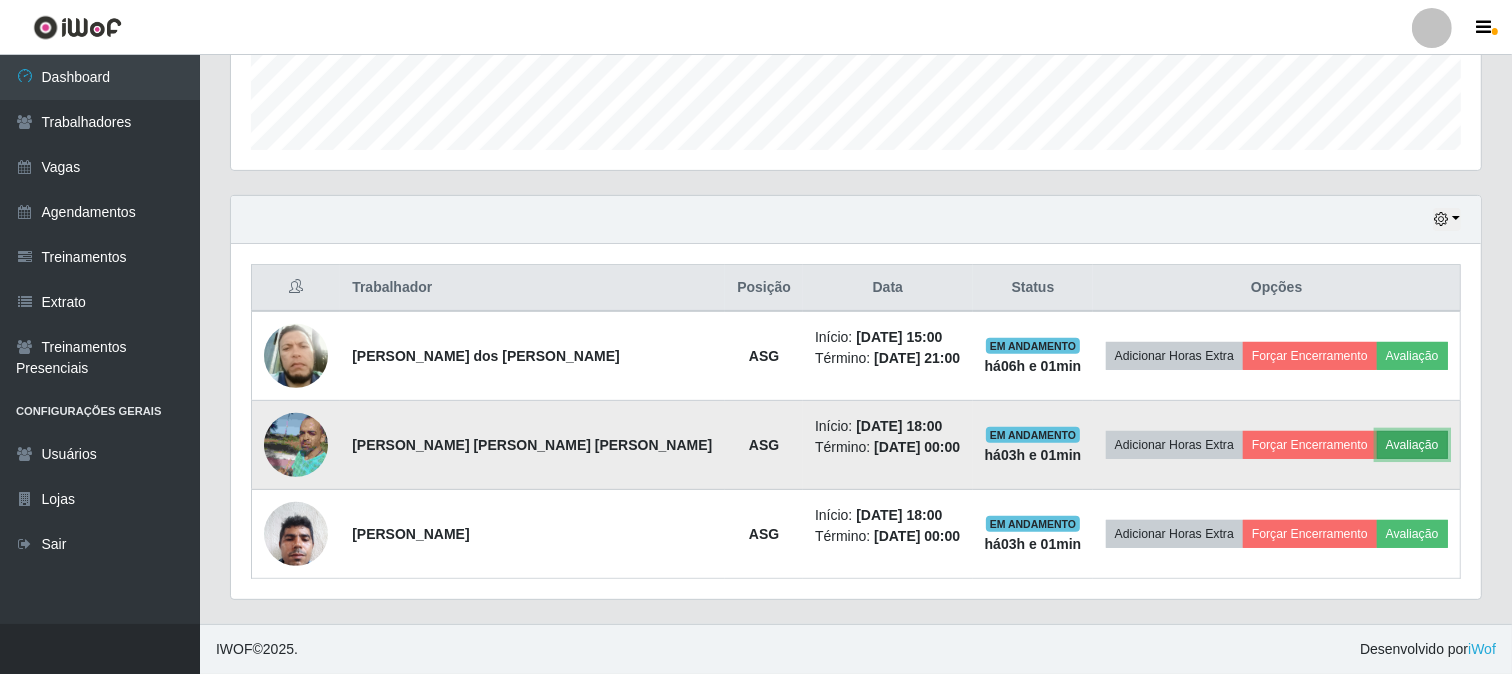 click on "Avaliação" at bounding box center (1412, 445) 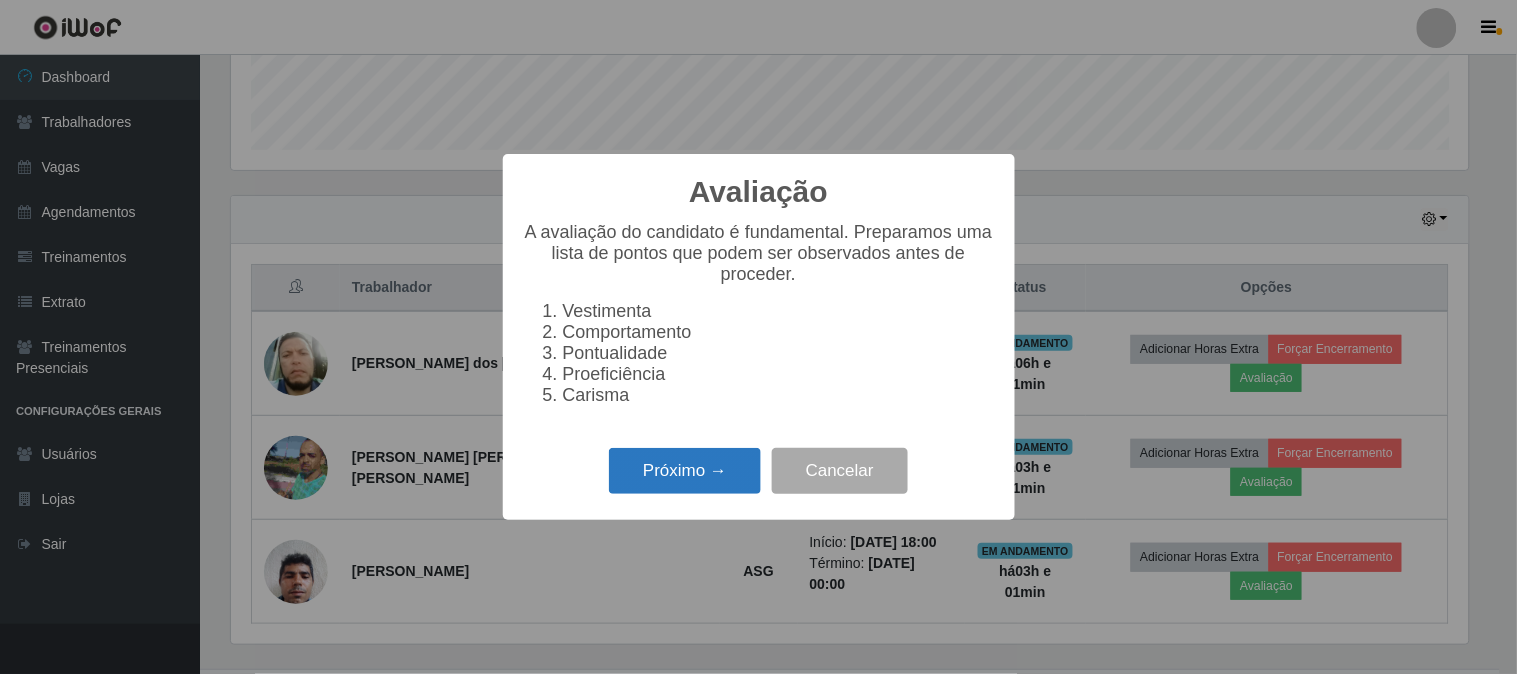 click on "Próximo →" at bounding box center [685, 471] 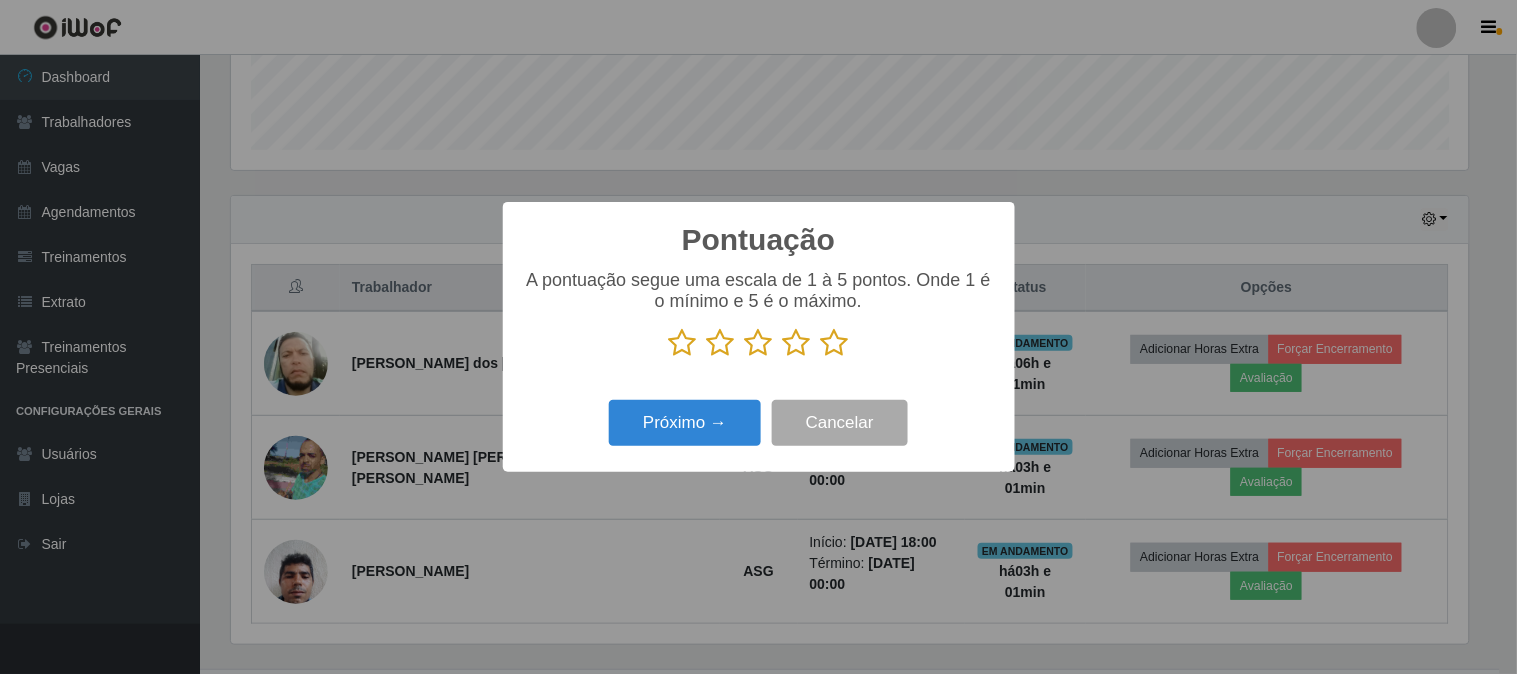 drag, startPoint x: 831, startPoint y: 342, endPoint x: 760, endPoint y: 403, distance: 93.60555 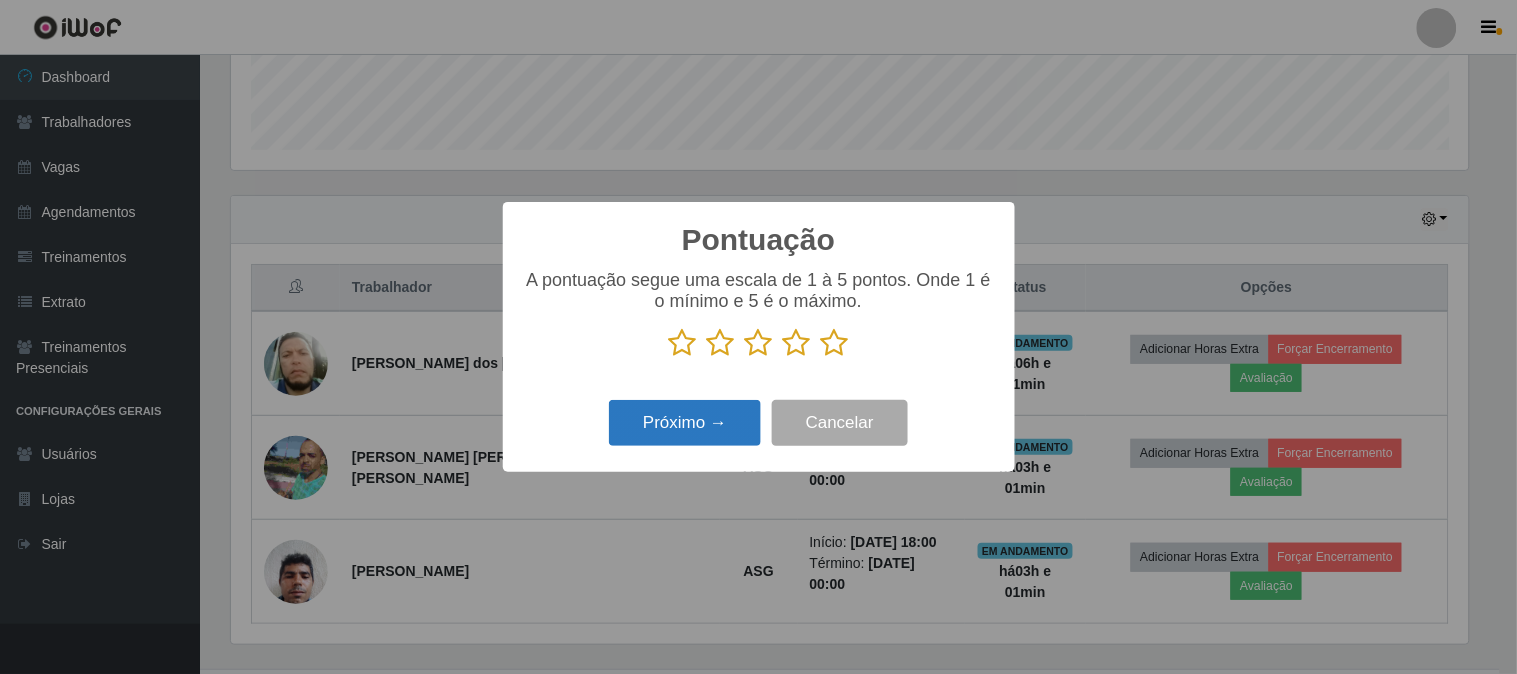 click at bounding box center (821, 358) 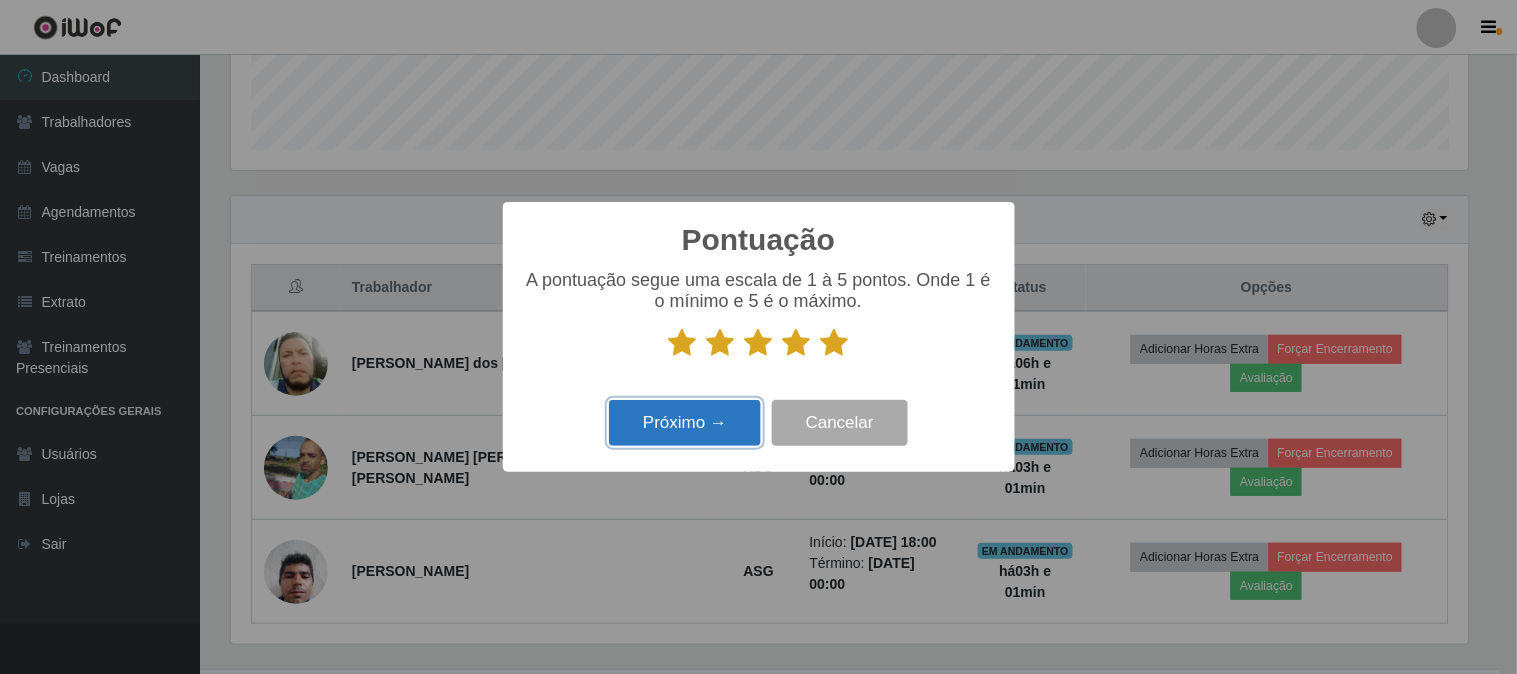 click on "Próximo →" at bounding box center [685, 423] 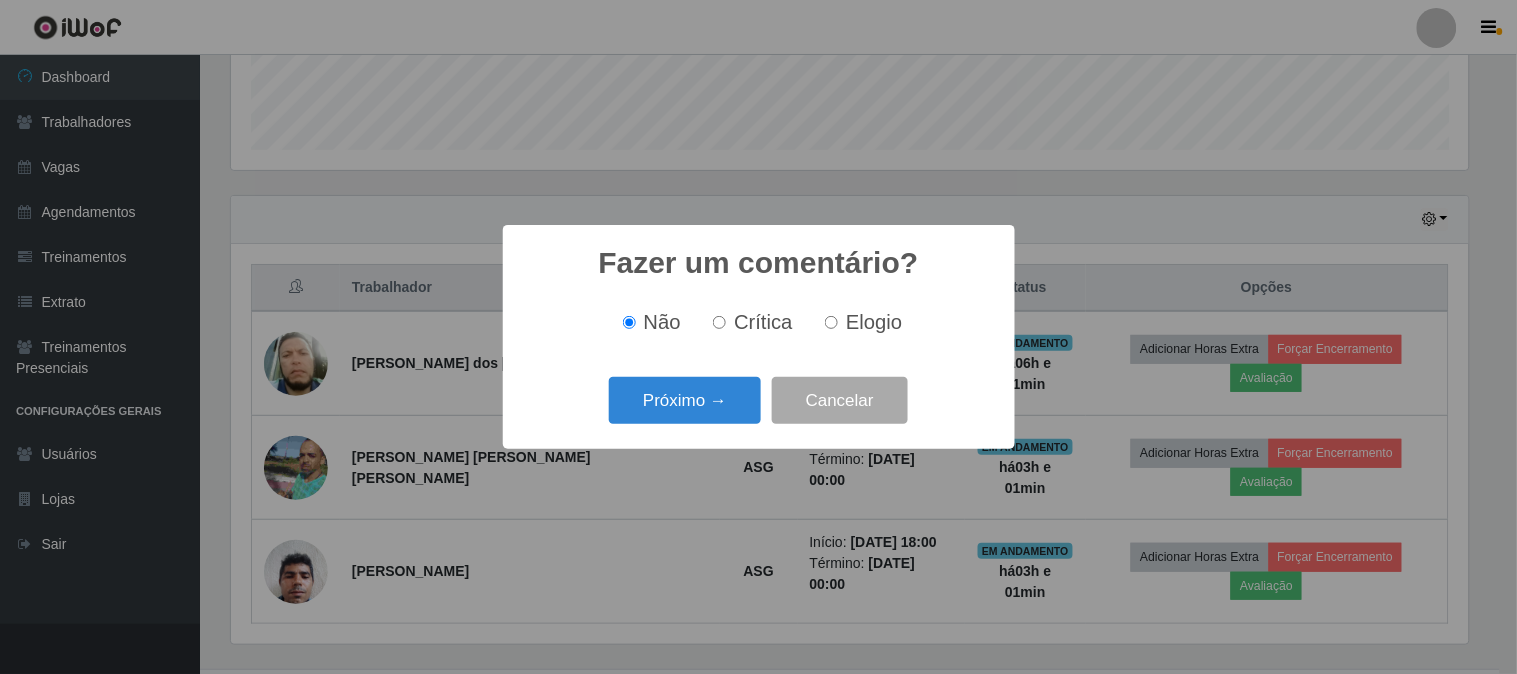 click on "Elogio" at bounding box center [831, 322] 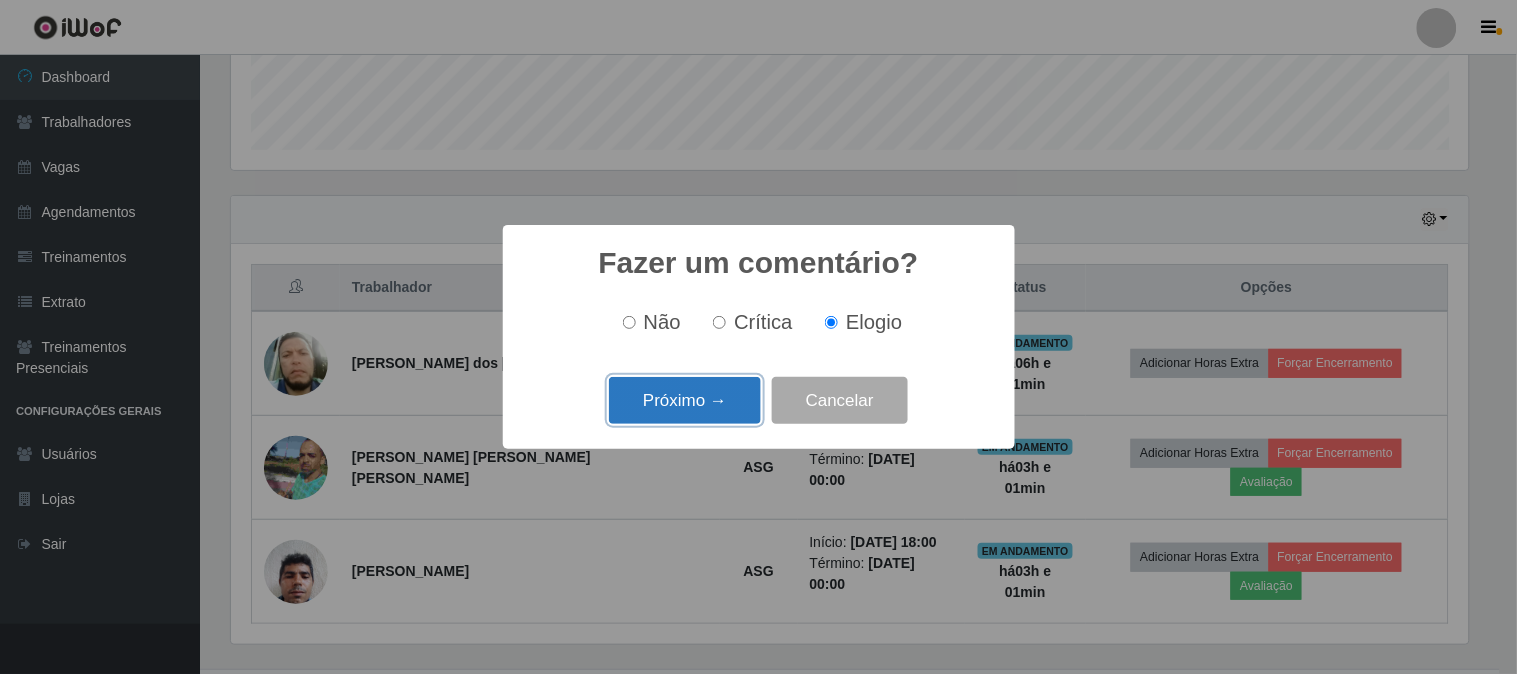 click on "Próximo →" at bounding box center (685, 400) 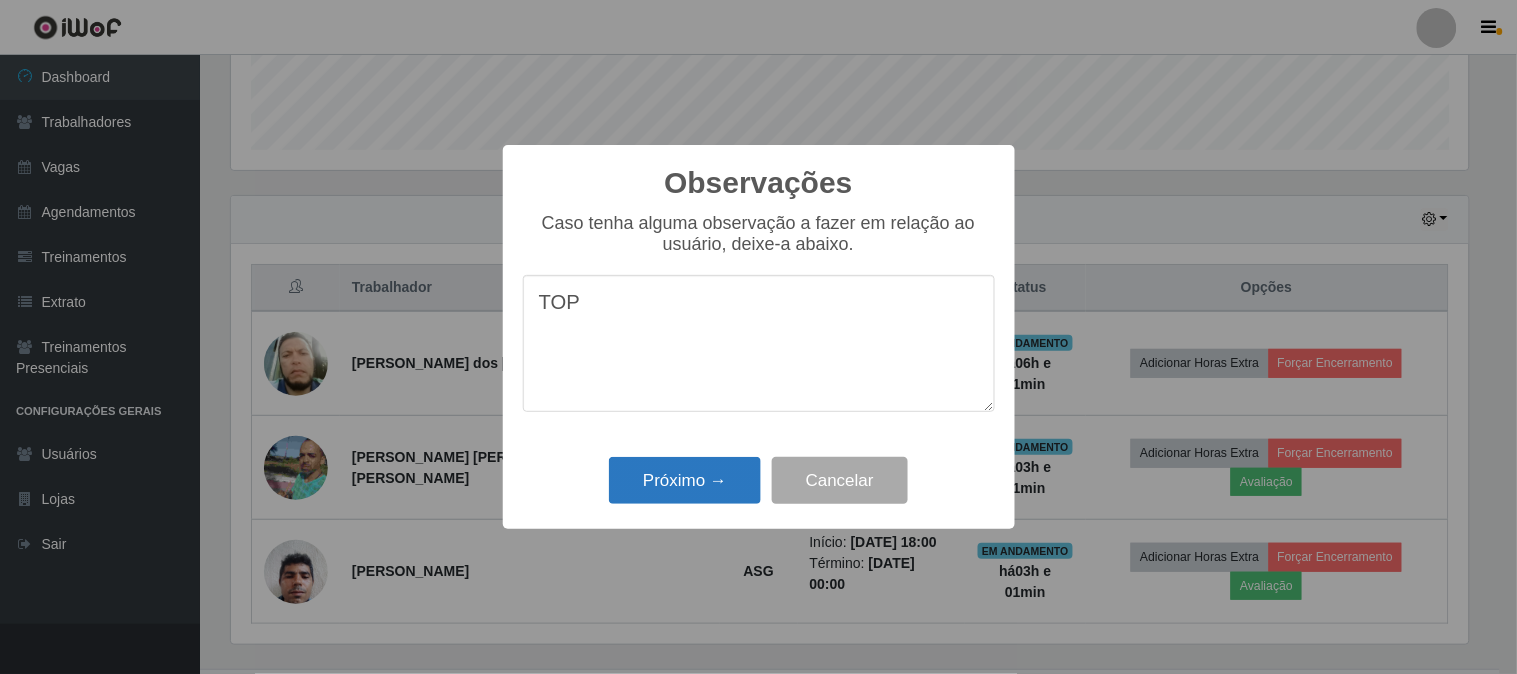 type on "TOP" 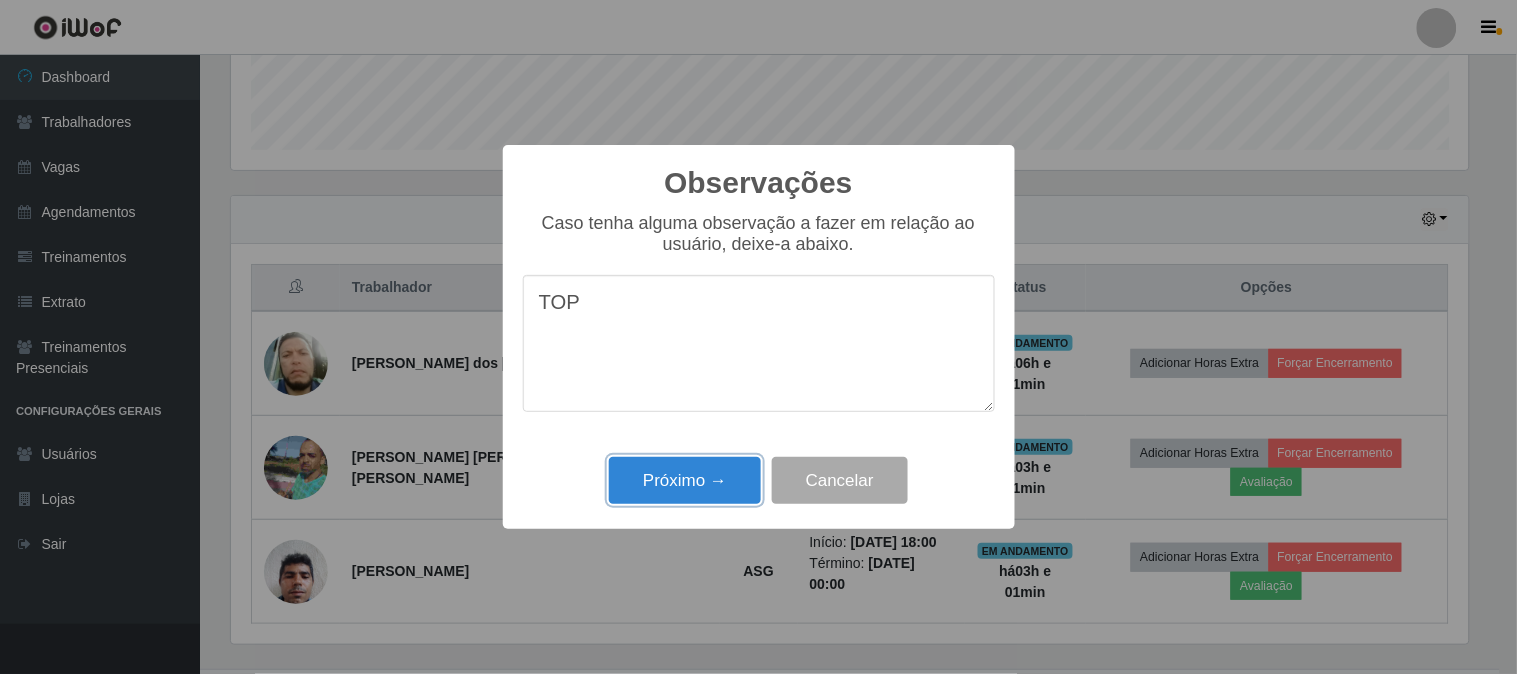 click on "Próximo →" at bounding box center [685, 480] 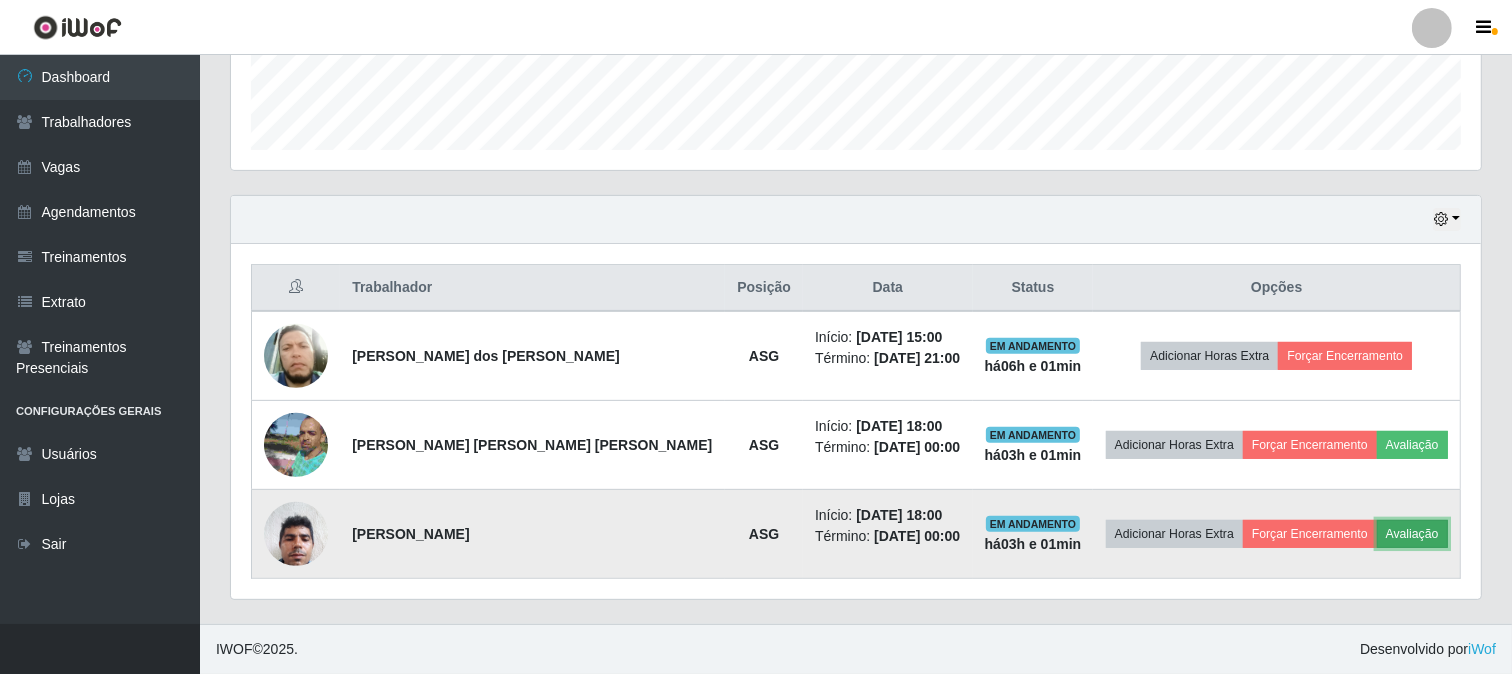 click on "Avaliação" at bounding box center (1412, 534) 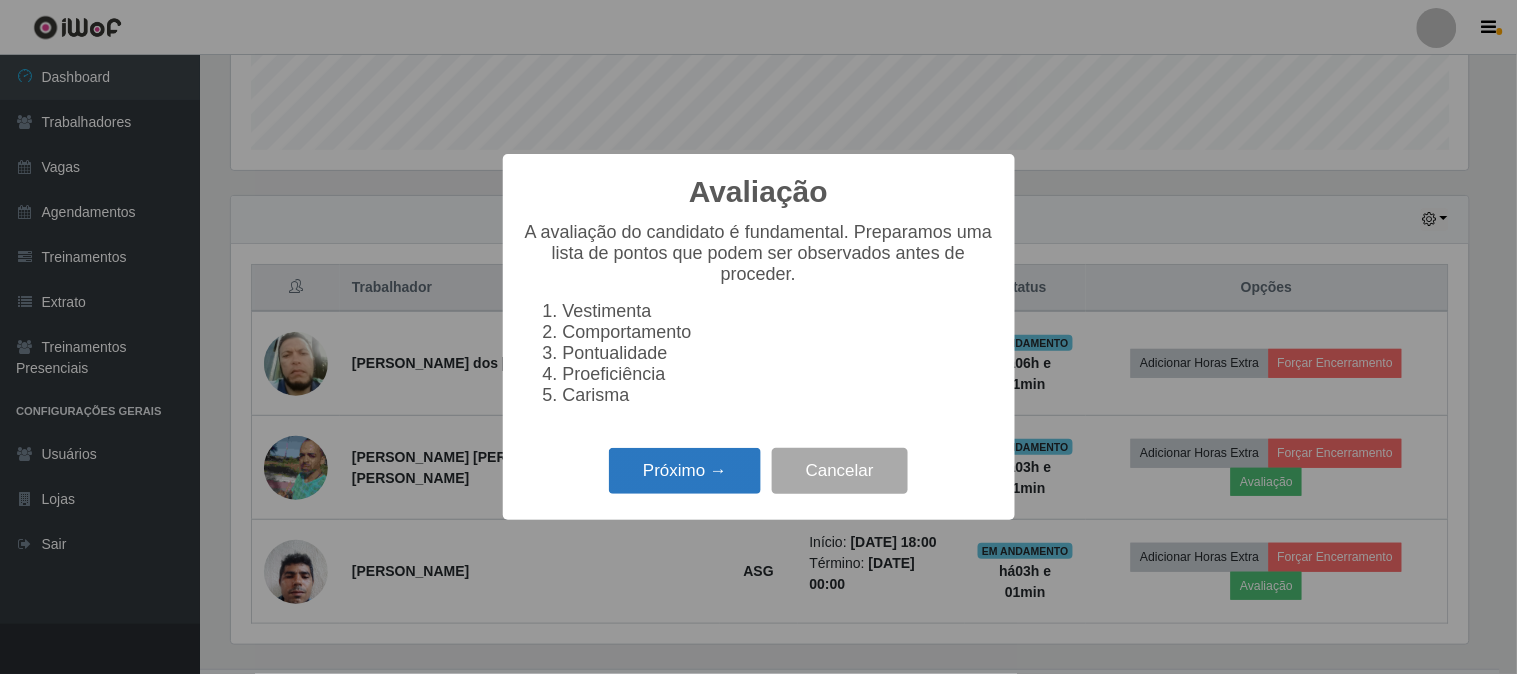 click on "Próximo →" at bounding box center [685, 471] 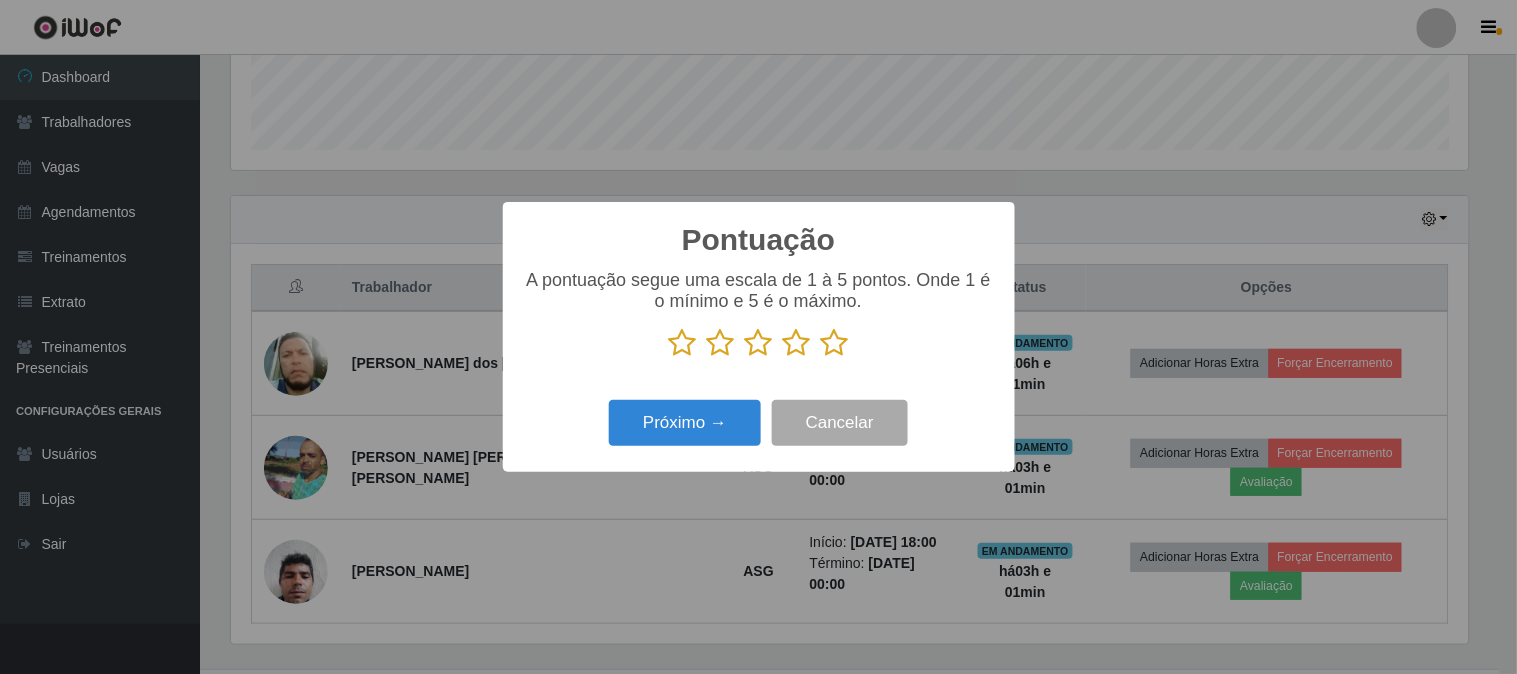 click at bounding box center [835, 343] 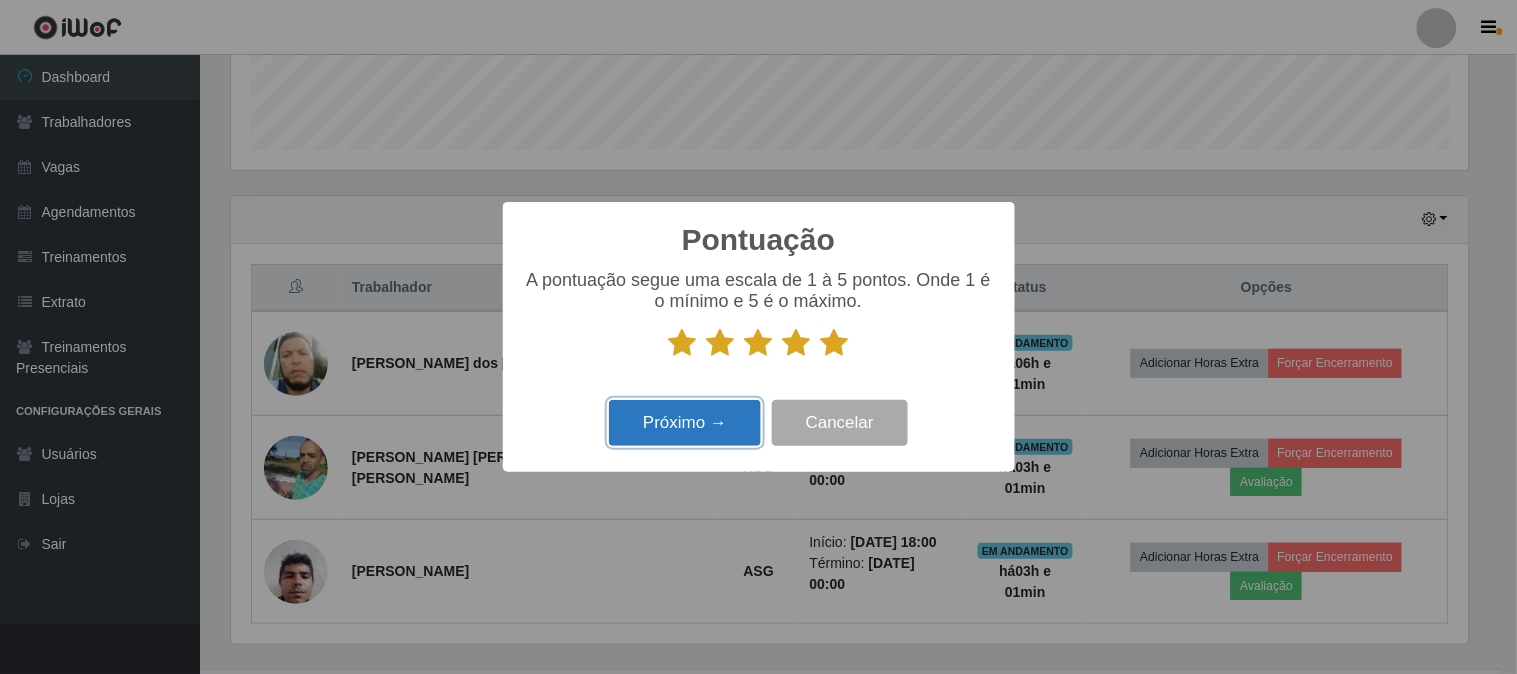 click on "Próximo →" at bounding box center [685, 423] 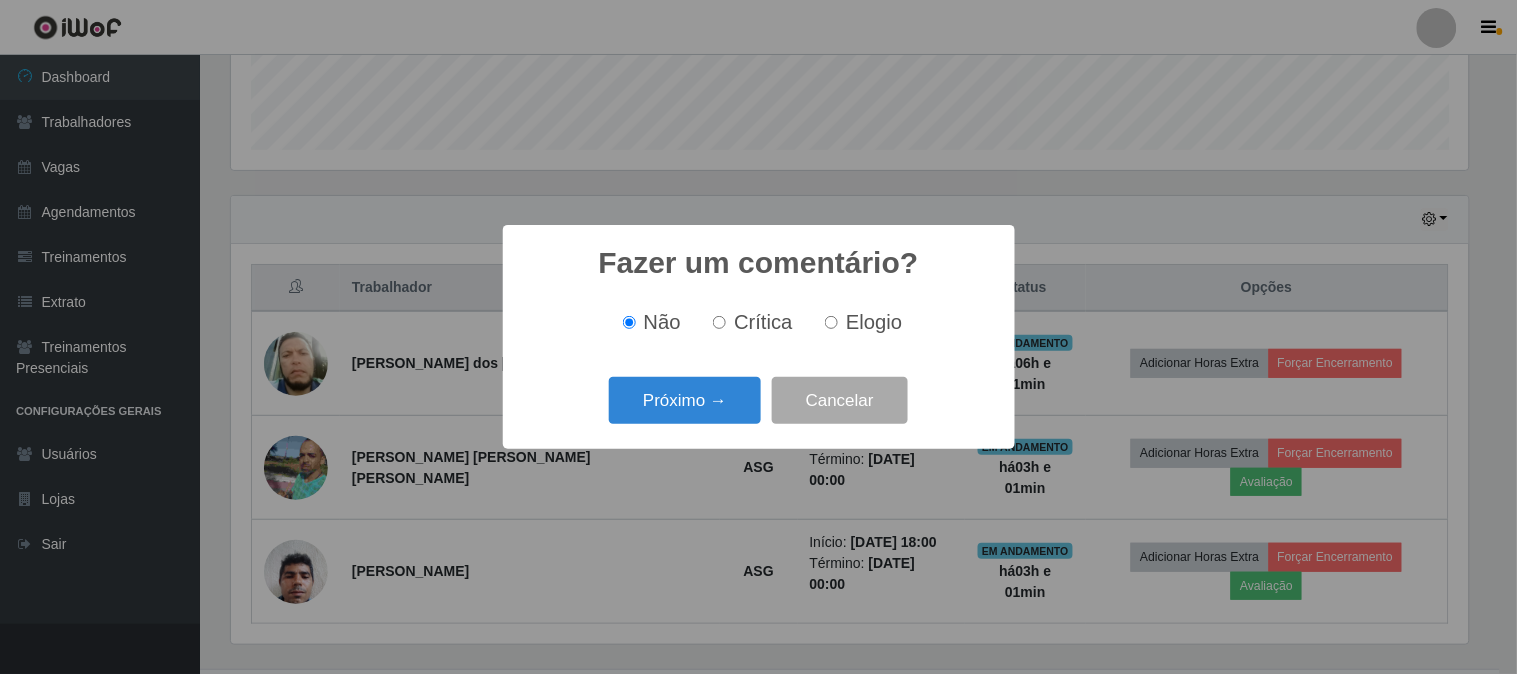click on "Elogio" at bounding box center [859, 322] 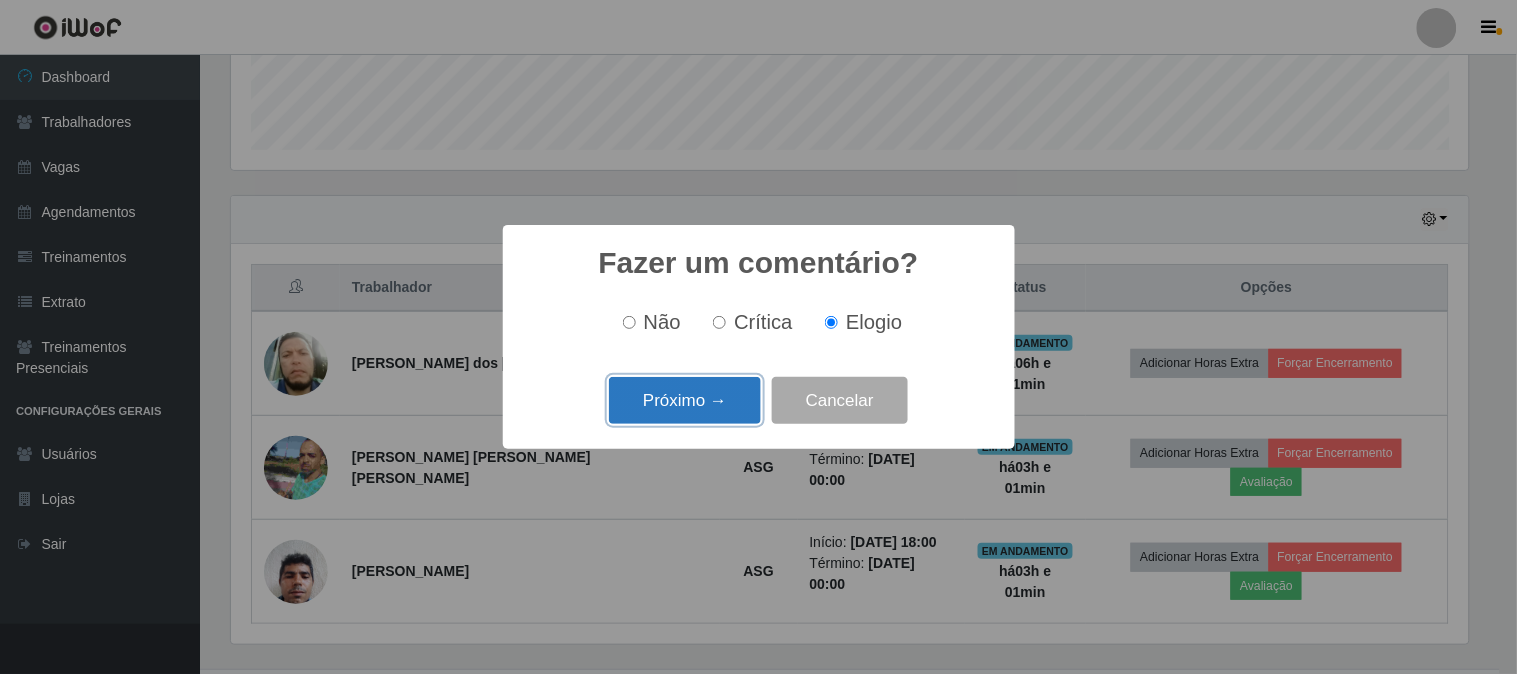 click on "Próximo →" at bounding box center [685, 400] 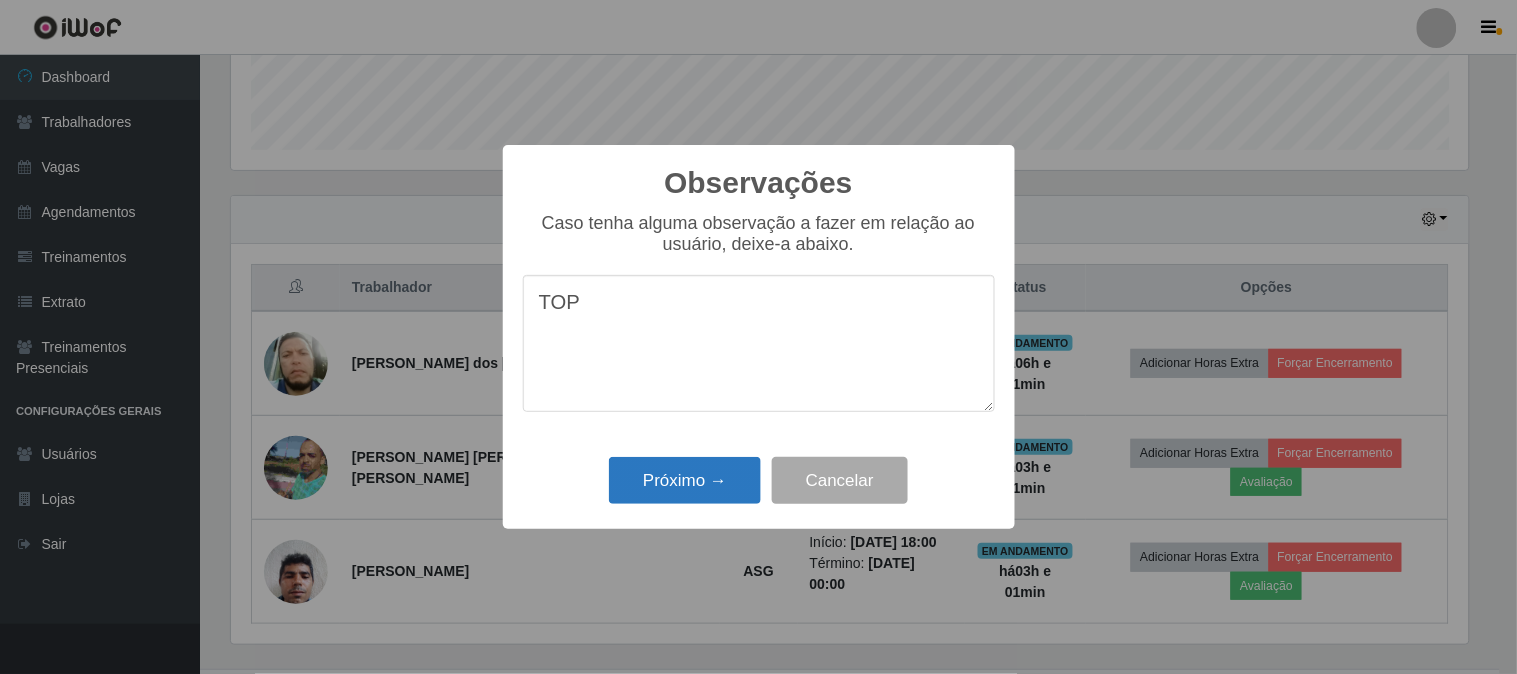 type on "TOP" 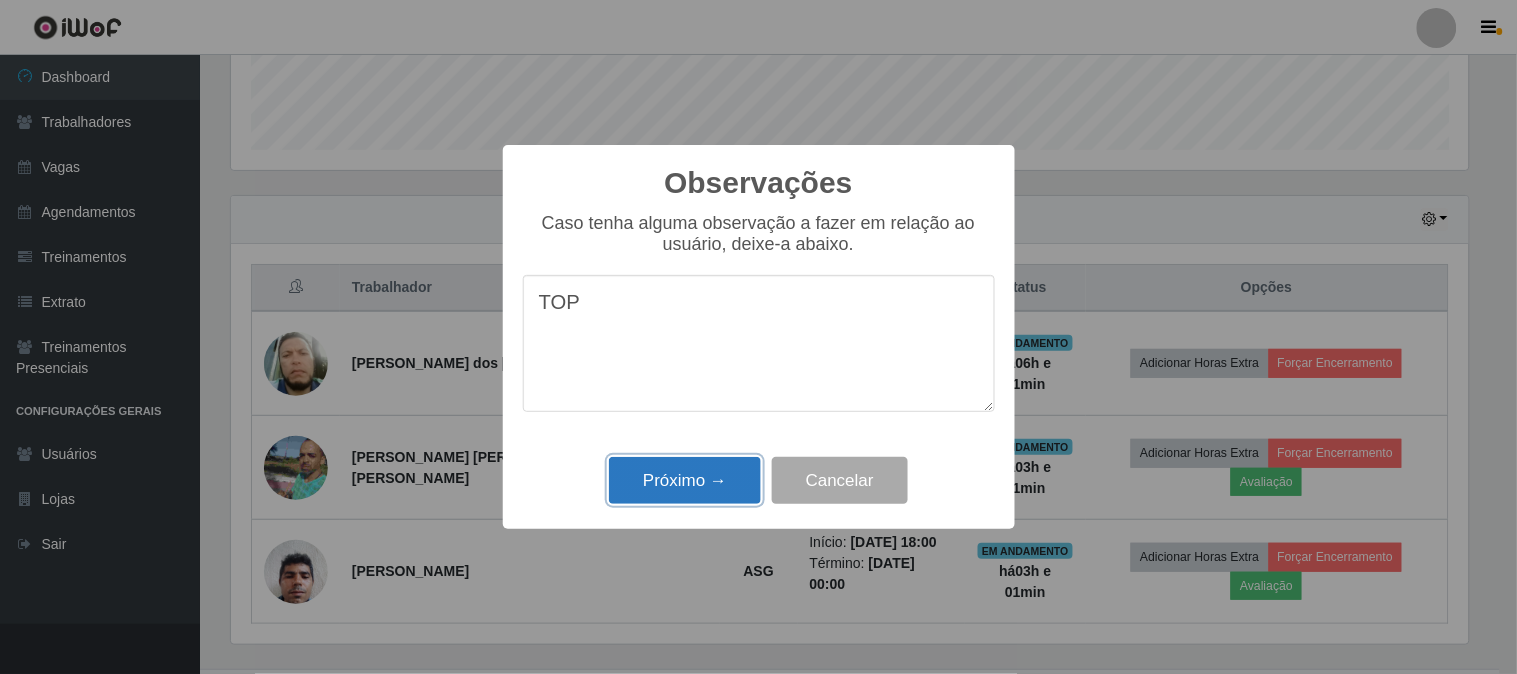 click on "Próximo →" at bounding box center (685, 480) 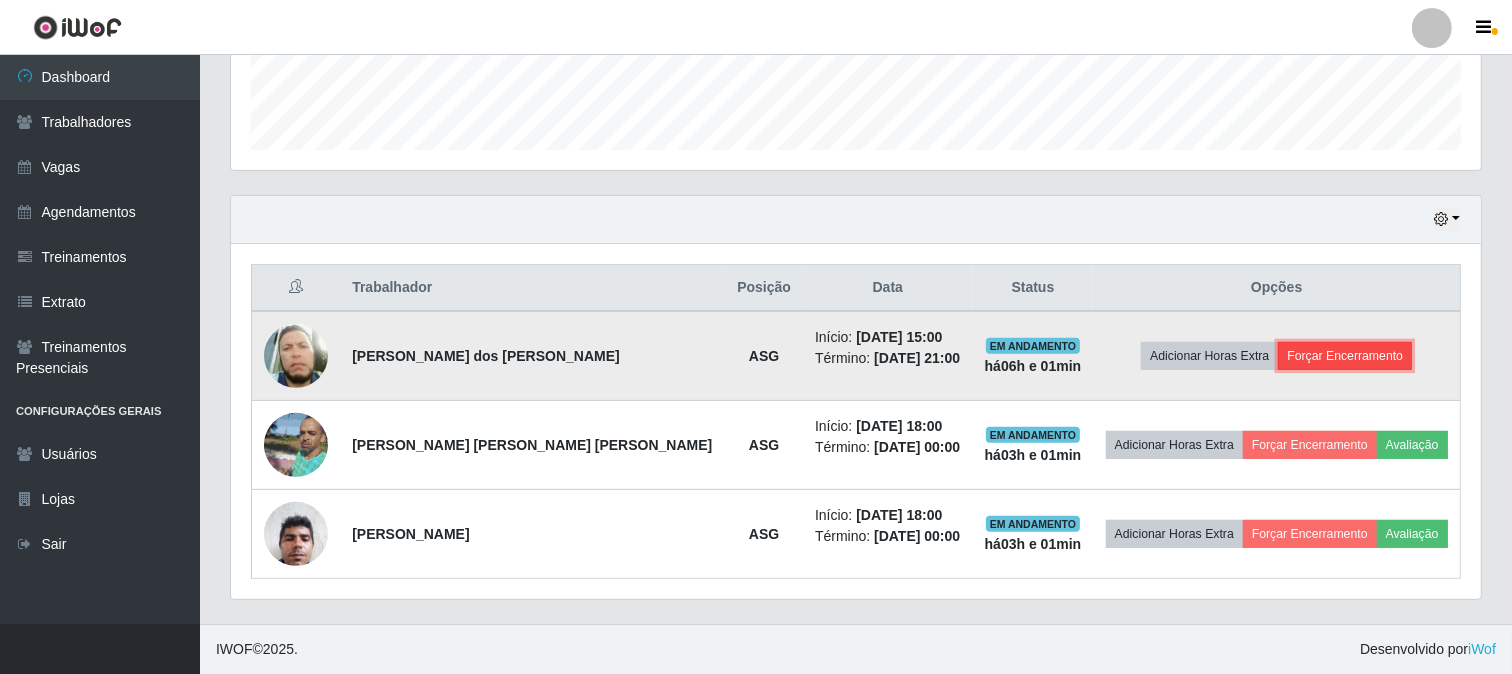 click on "Forçar Encerramento" at bounding box center [1345, 356] 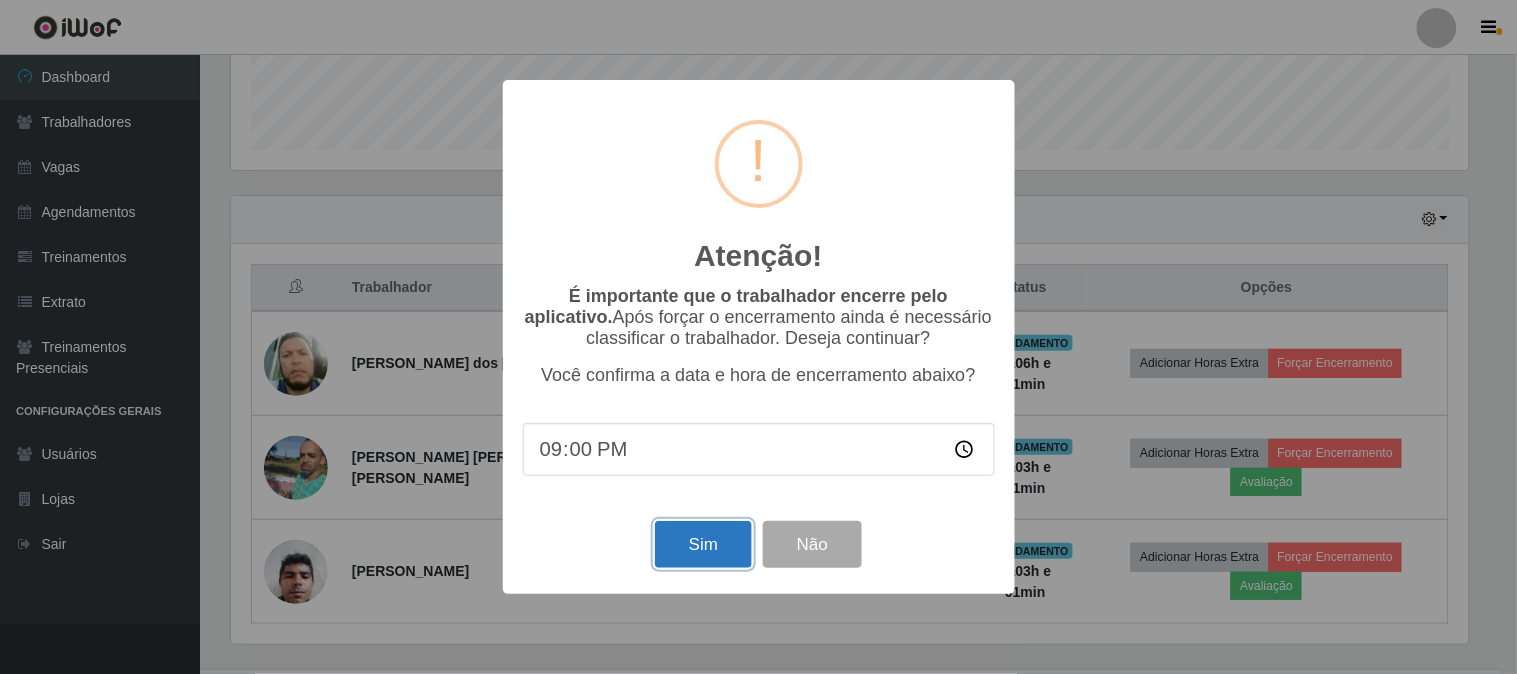 click on "Sim" at bounding box center [703, 544] 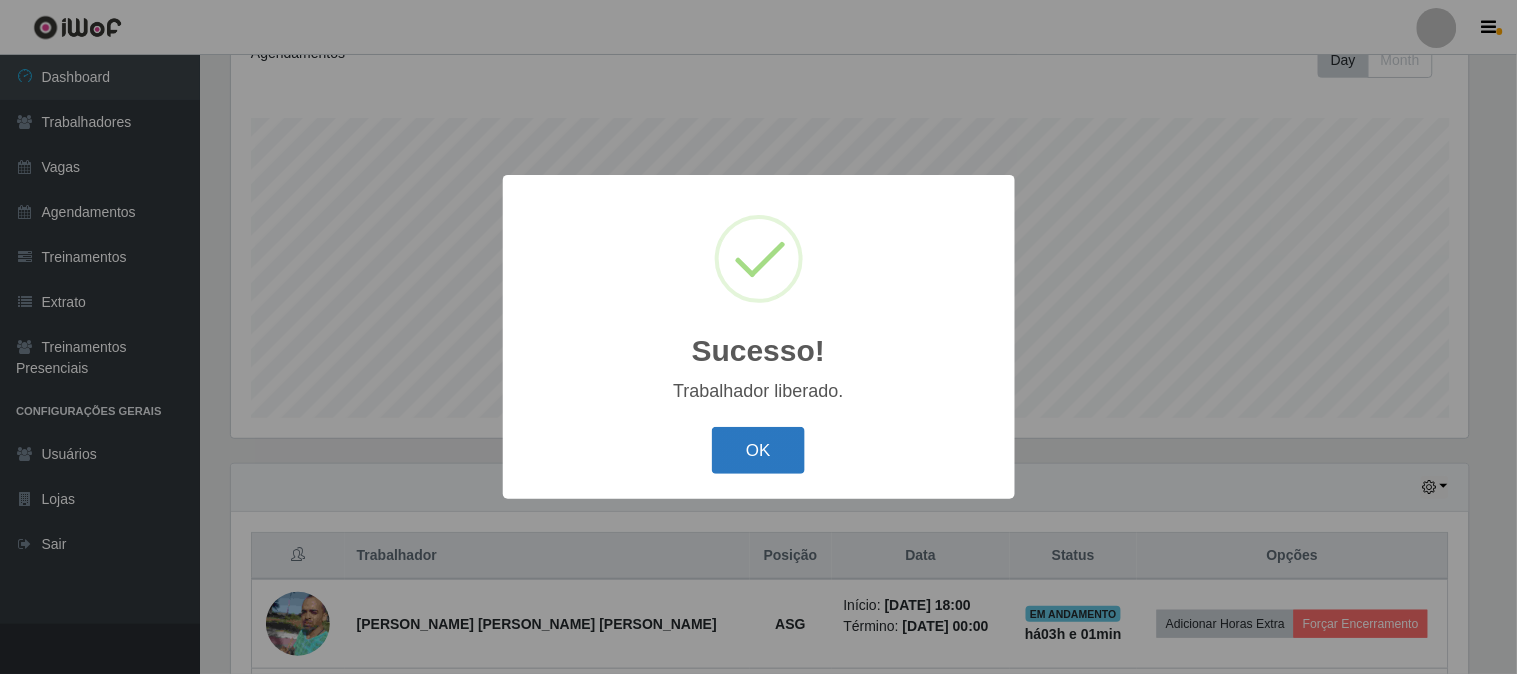 click on "OK" at bounding box center (758, 450) 